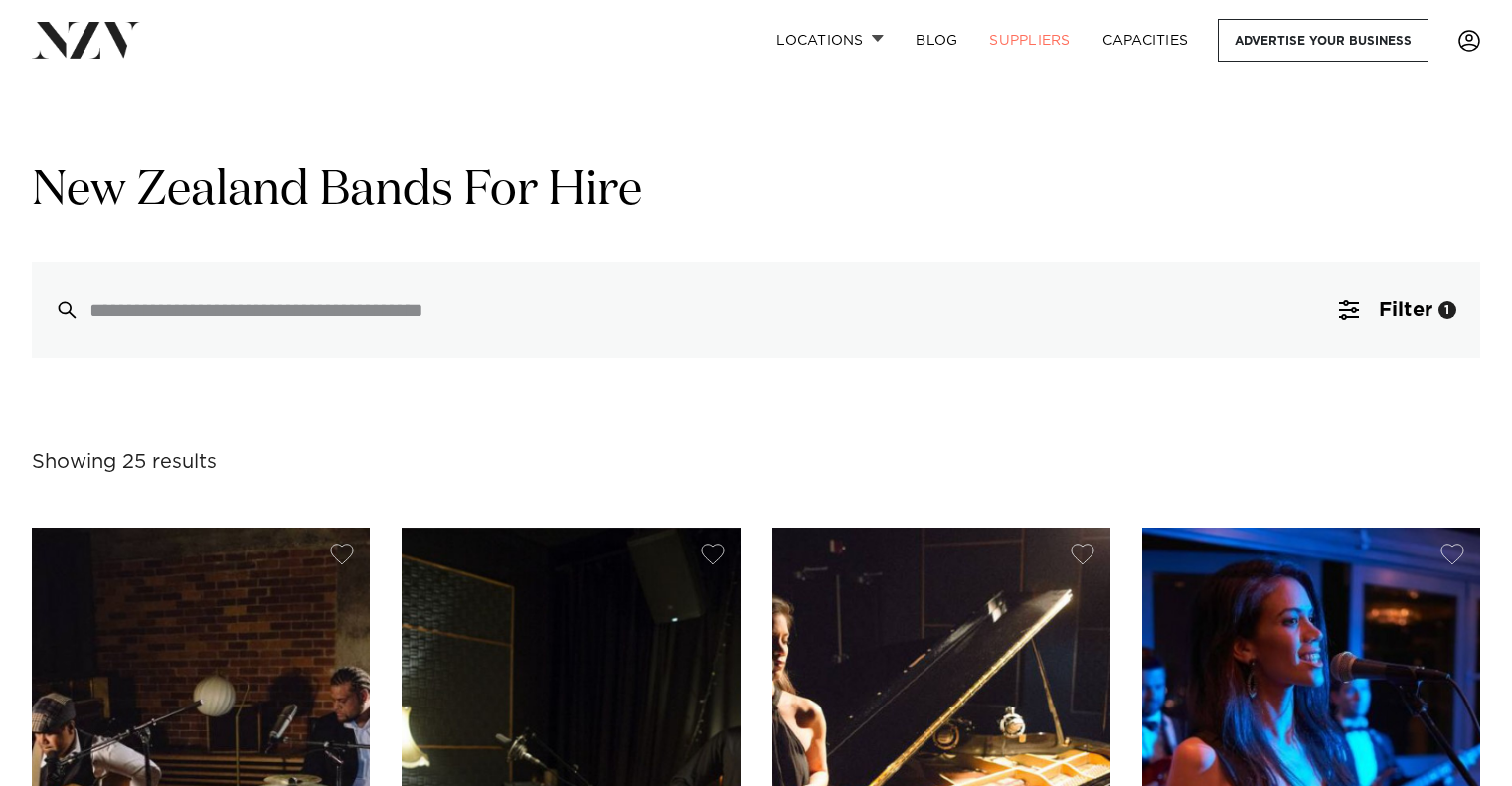 scroll, scrollTop: 0, scrollLeft: 0, axis: both 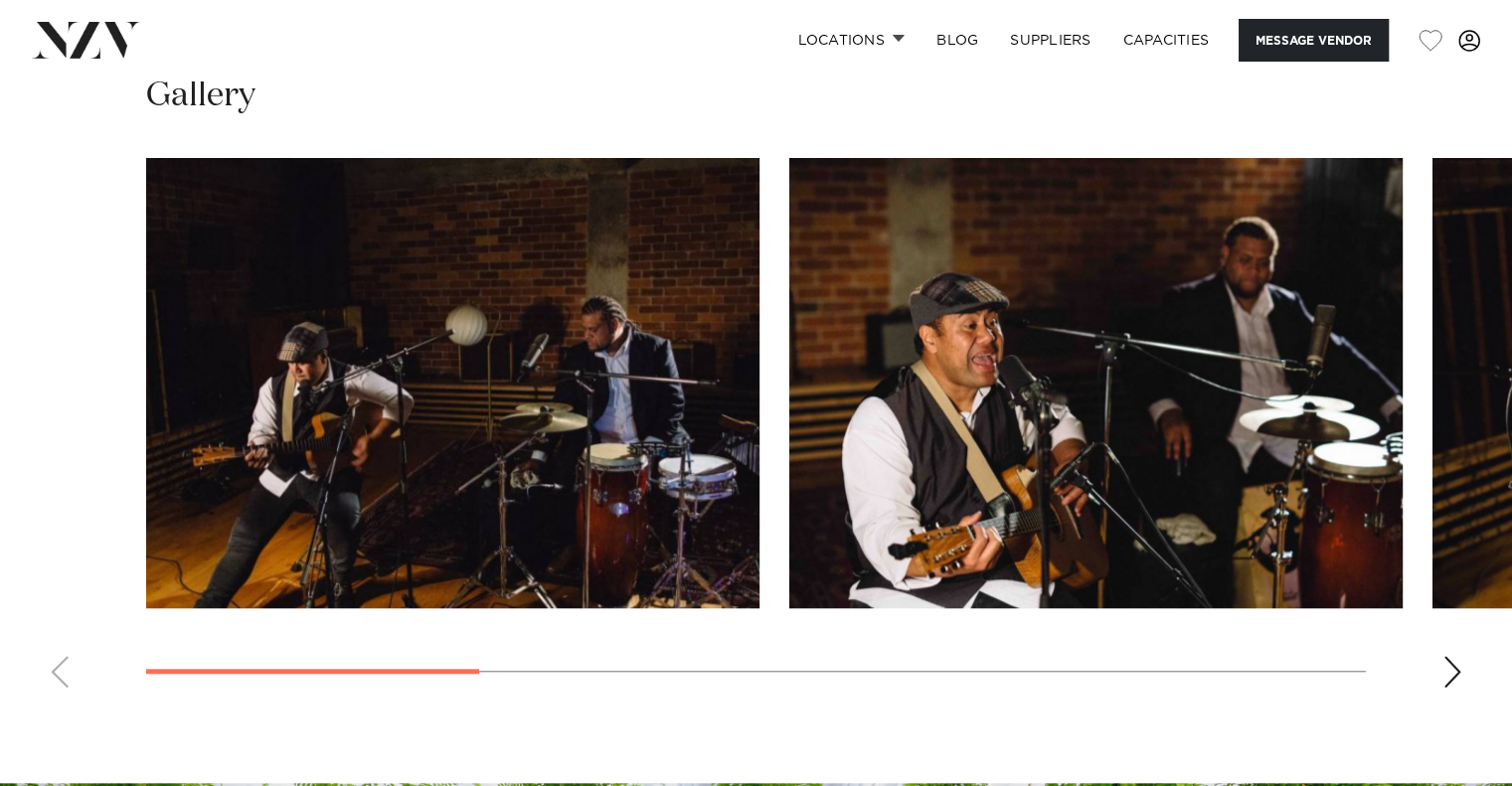 click at bounding box center [1452, 672] 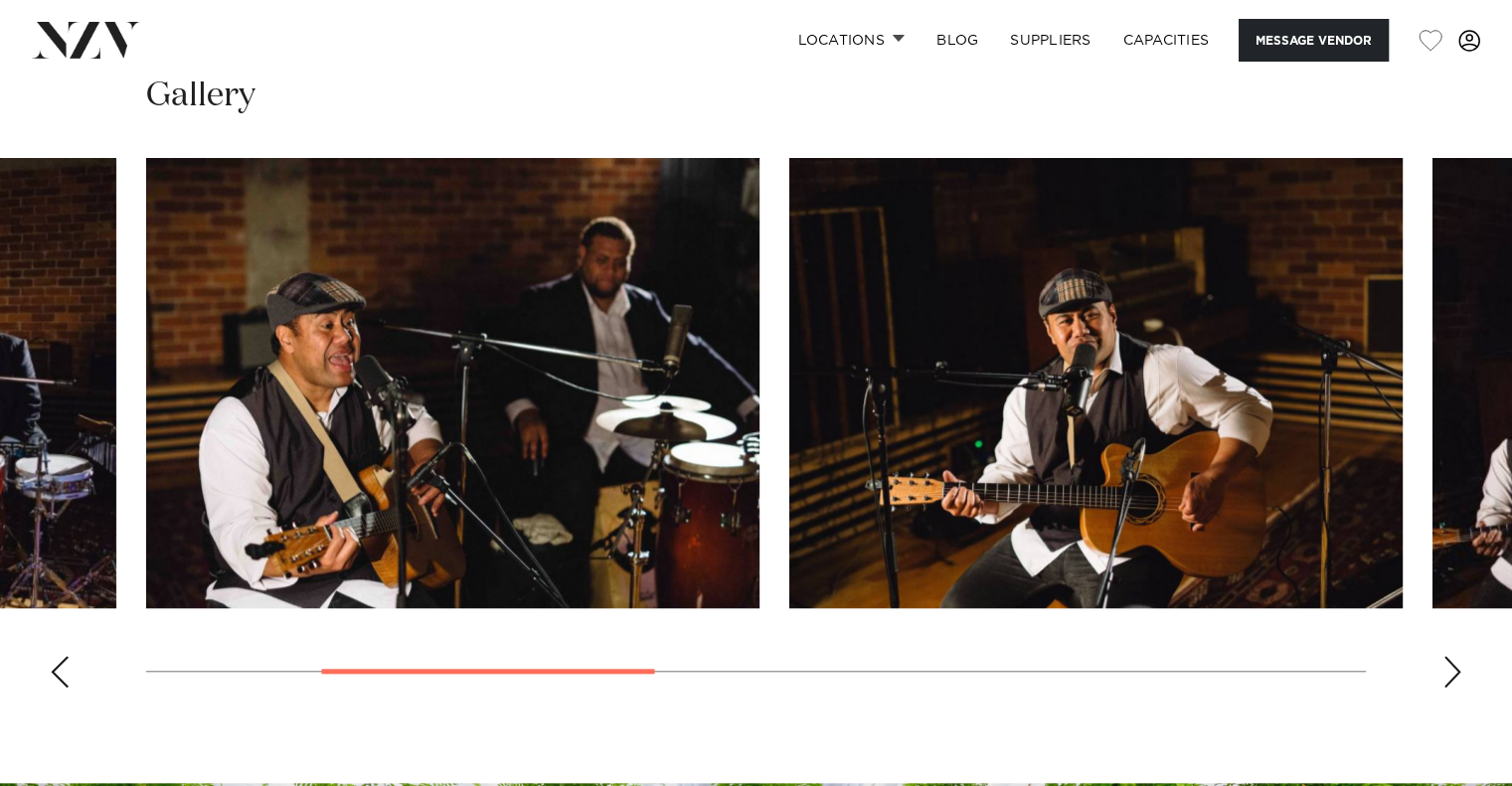 drag, startPoint x: 1451, startPoint y: 669, endPoint x: 910, endPoint y: 719, distance: 543.30562 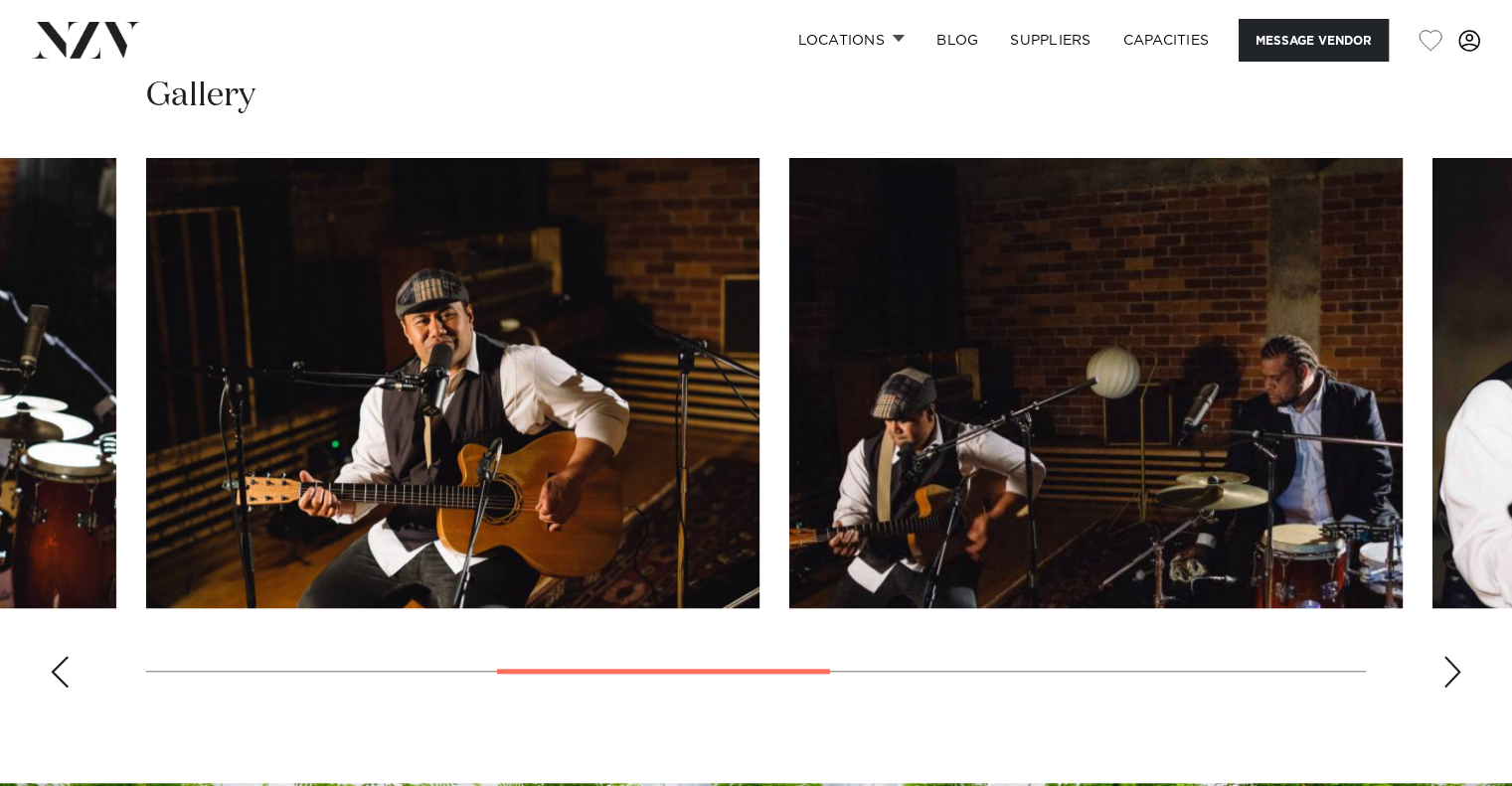 click at bounding box center (1452, 672) 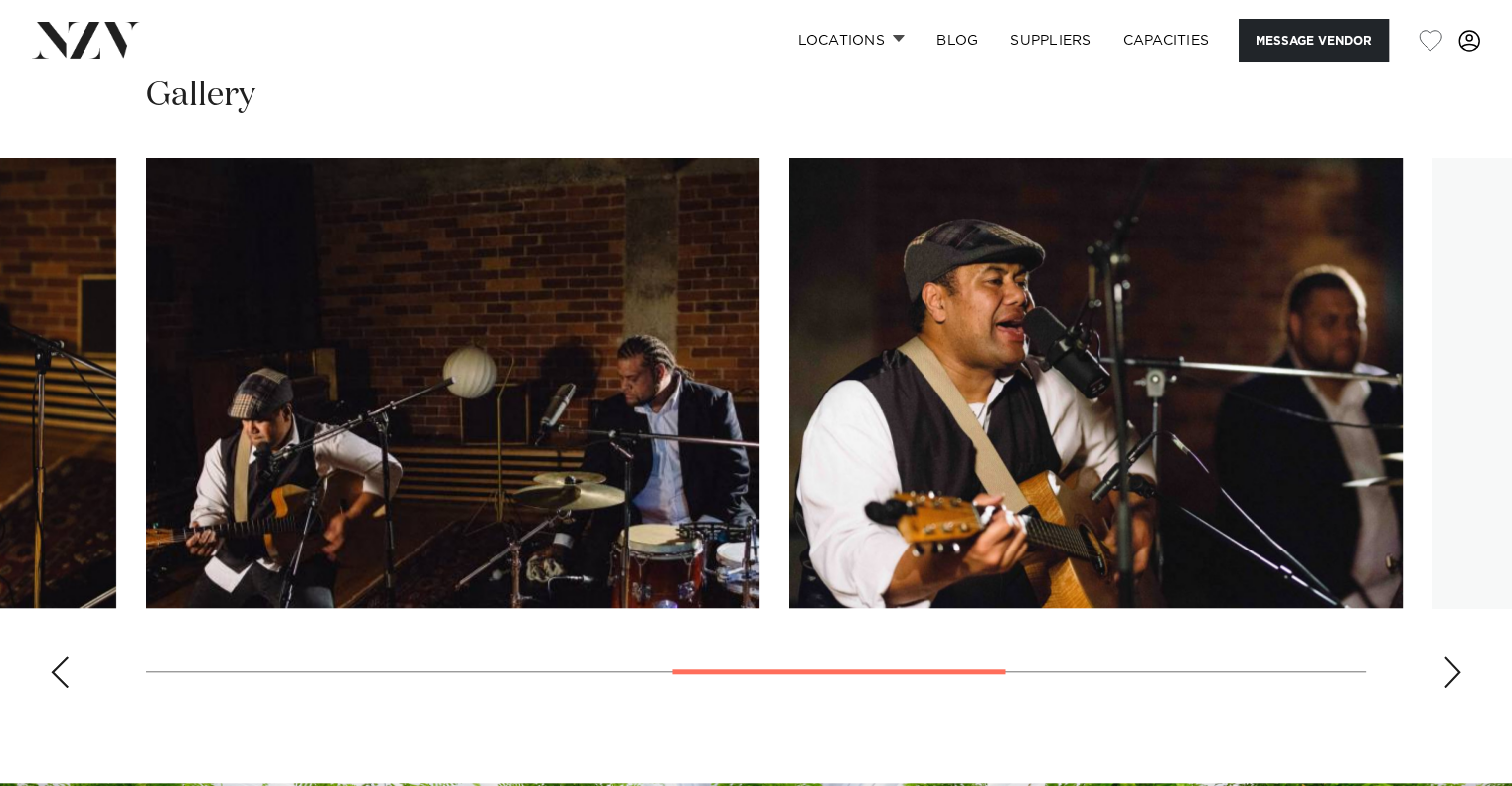 click at bounding box center [1452, 672] 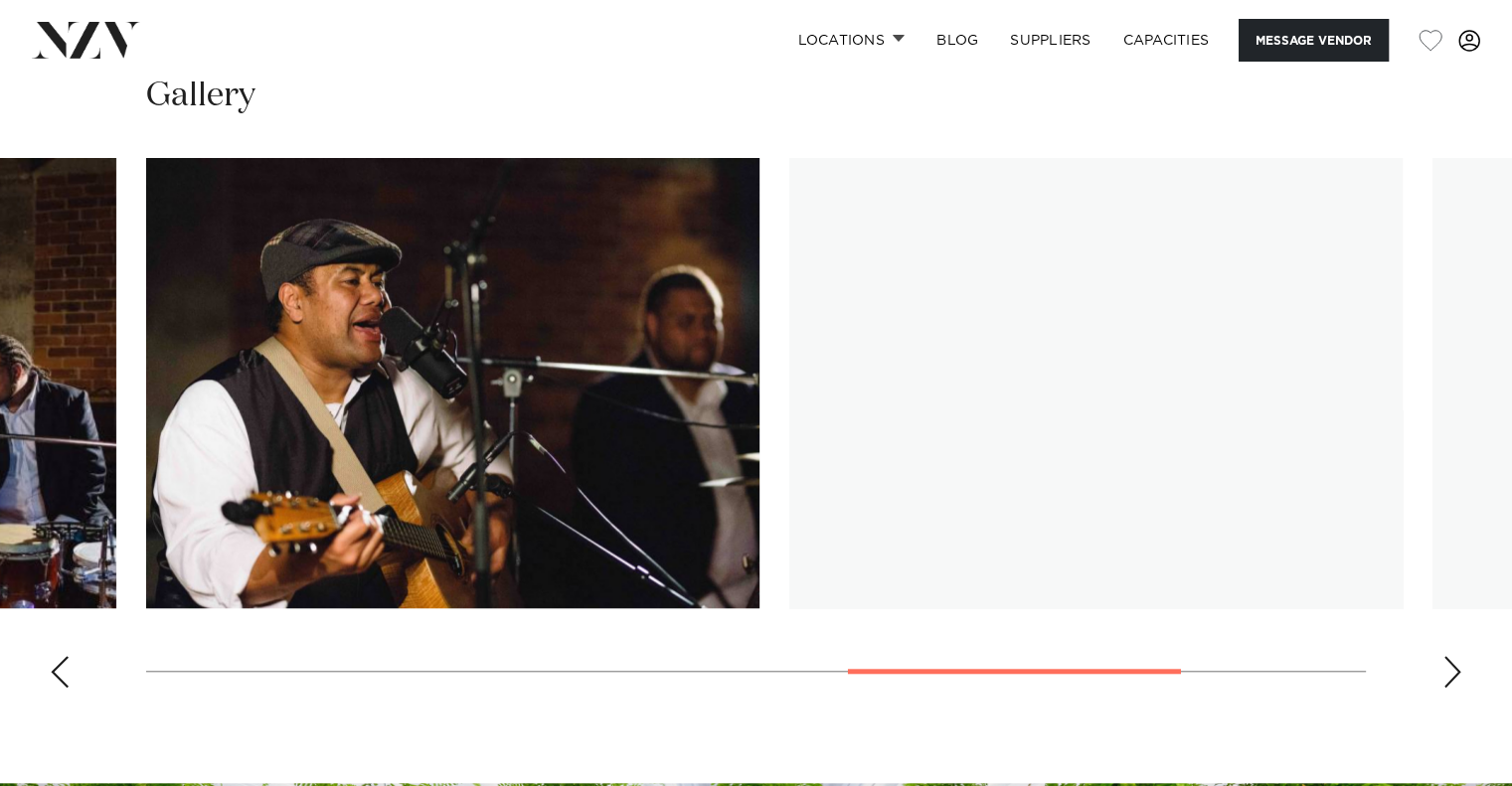 click at bounding box center [1452, 672] 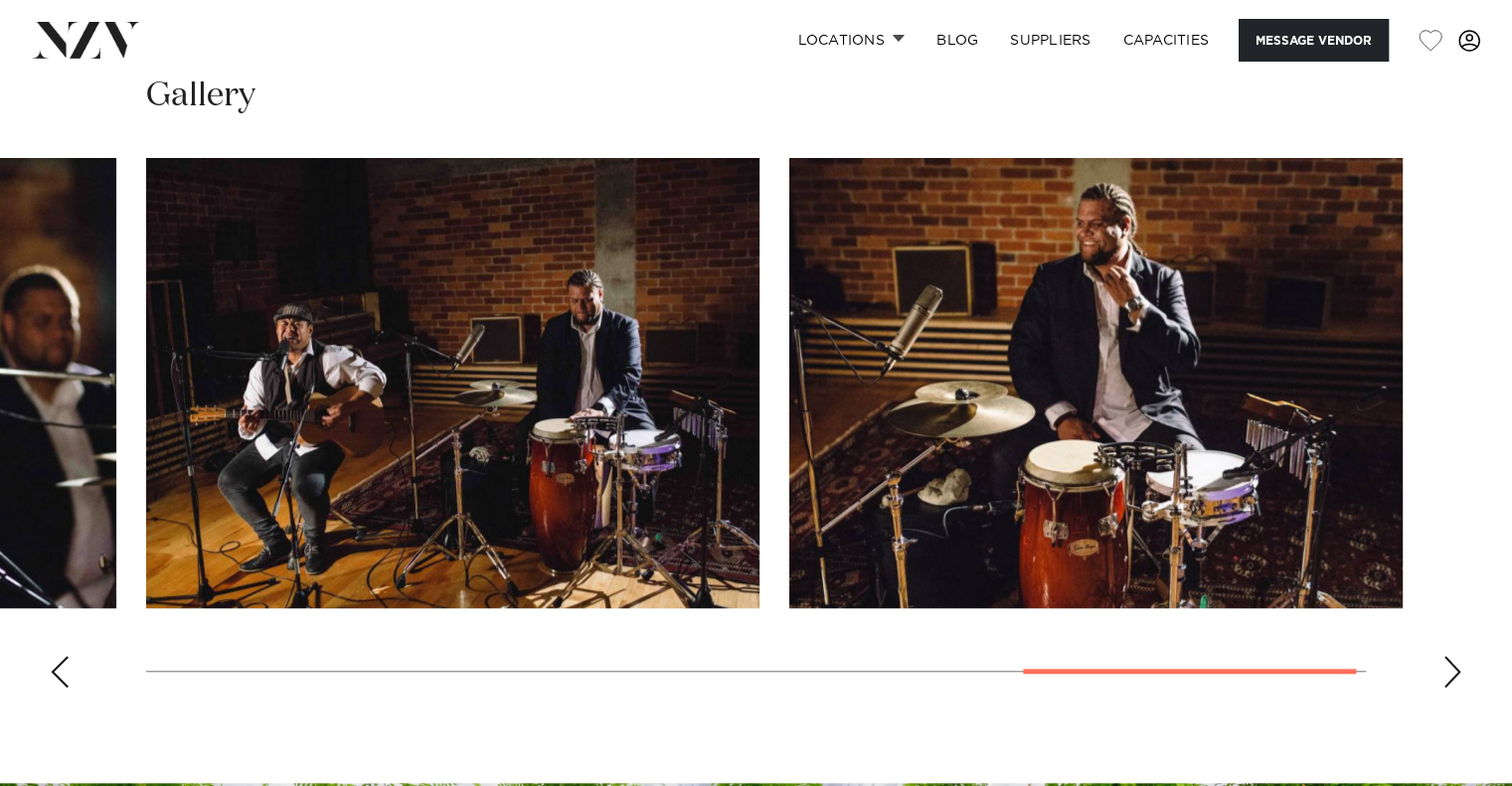 drag, startPoint x: 1458, startPoint y: 666, endPoint x: 1357, endPoint y: 705, distance: 108.268186 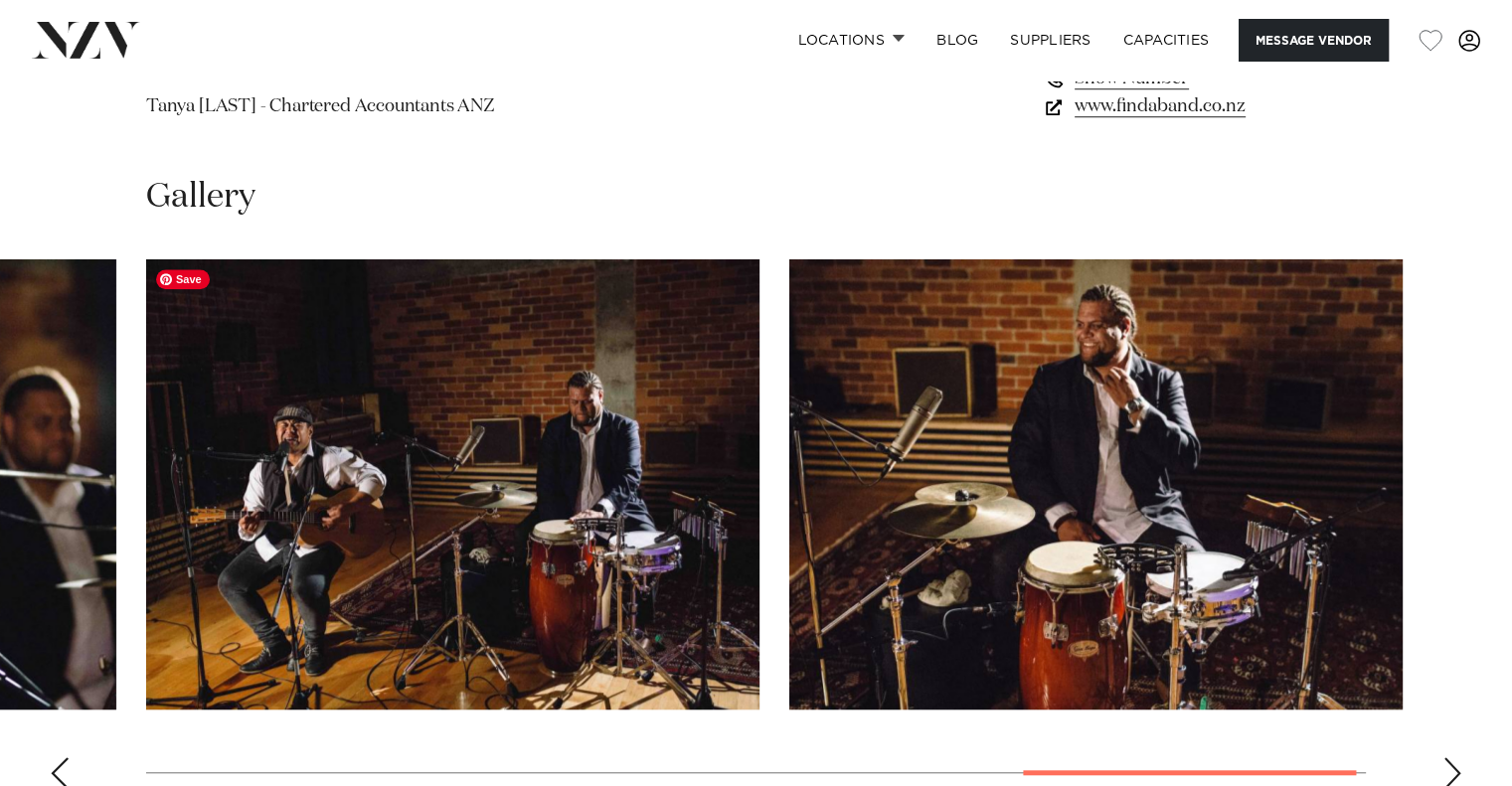 scroll, scrollTop: 1494, scrollLeft: 0, axis: vertical 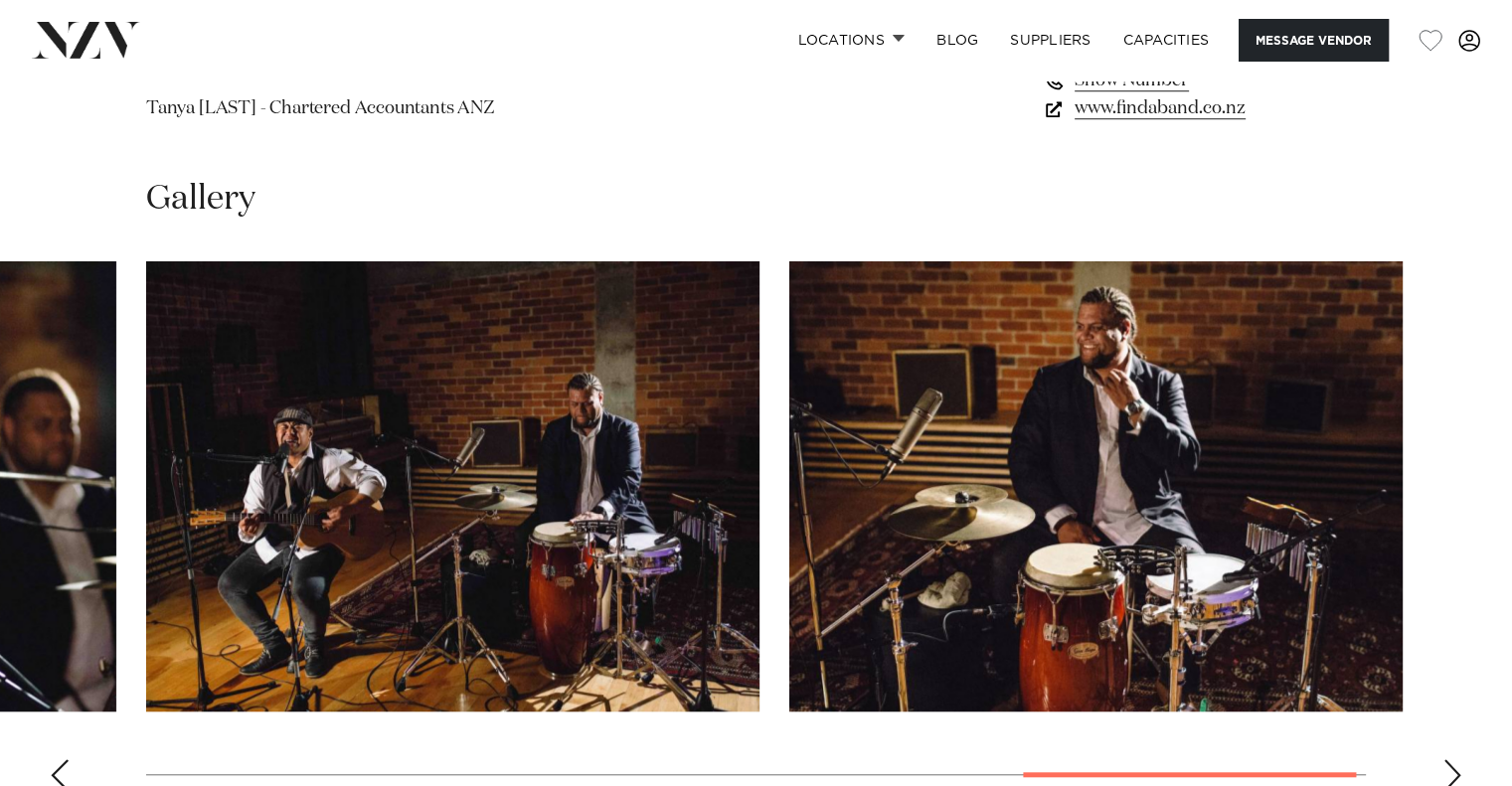 click at bounding box center (756, 534) 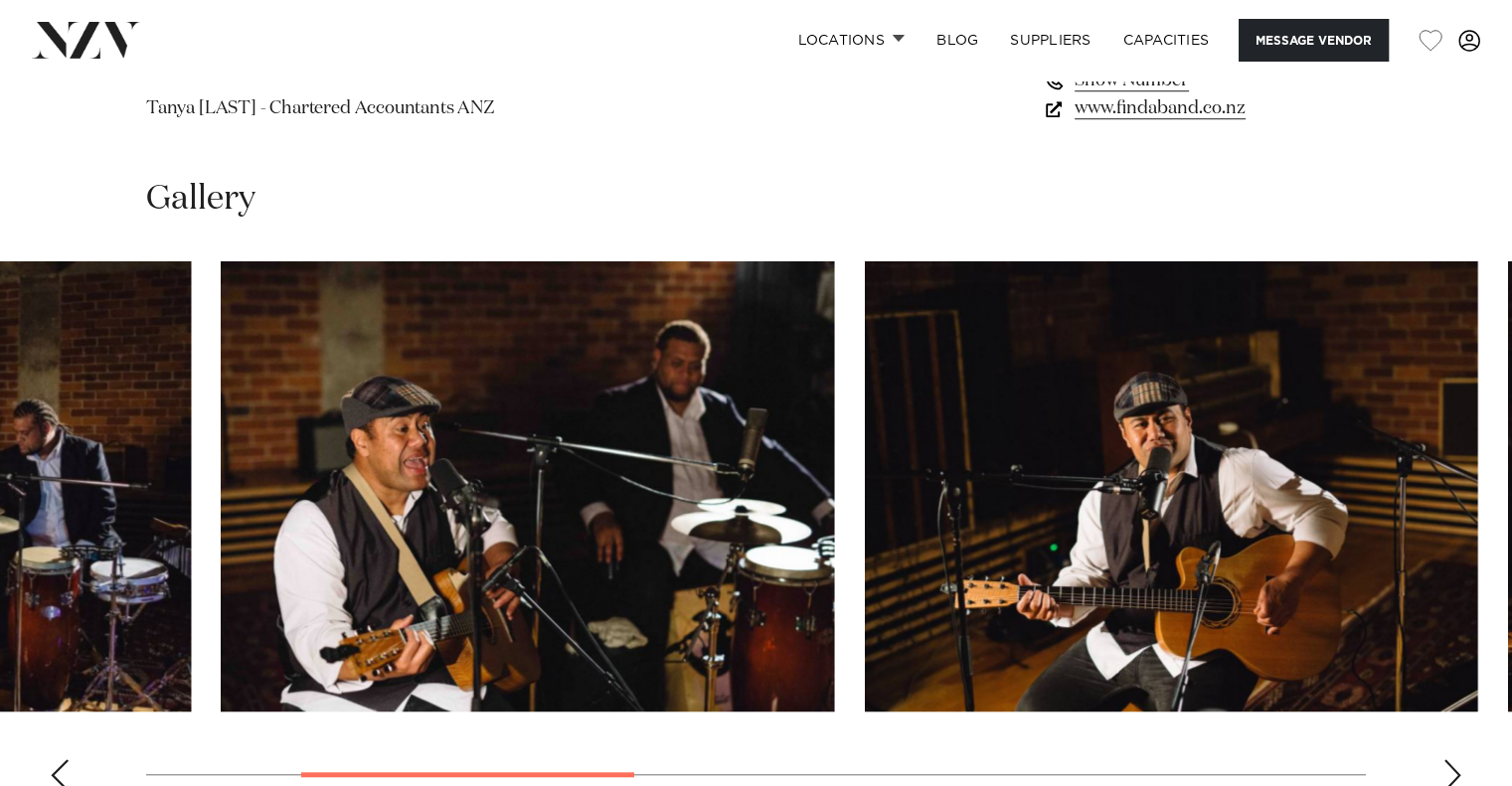 click on "Locations
Auckland
Wellington
Christchurch
Queenstown
Hamilton
Northland
Bay of Islands
Whangarei
Waiheke Island
Waikato
Bay of Plenty
Tauranga
Rotorua
Taupo
Hawke's Bay
New Plymouth
Manawatū-Whanganui
Palmerston North
Nelson-Tasman" at bounding box center (756, 250) 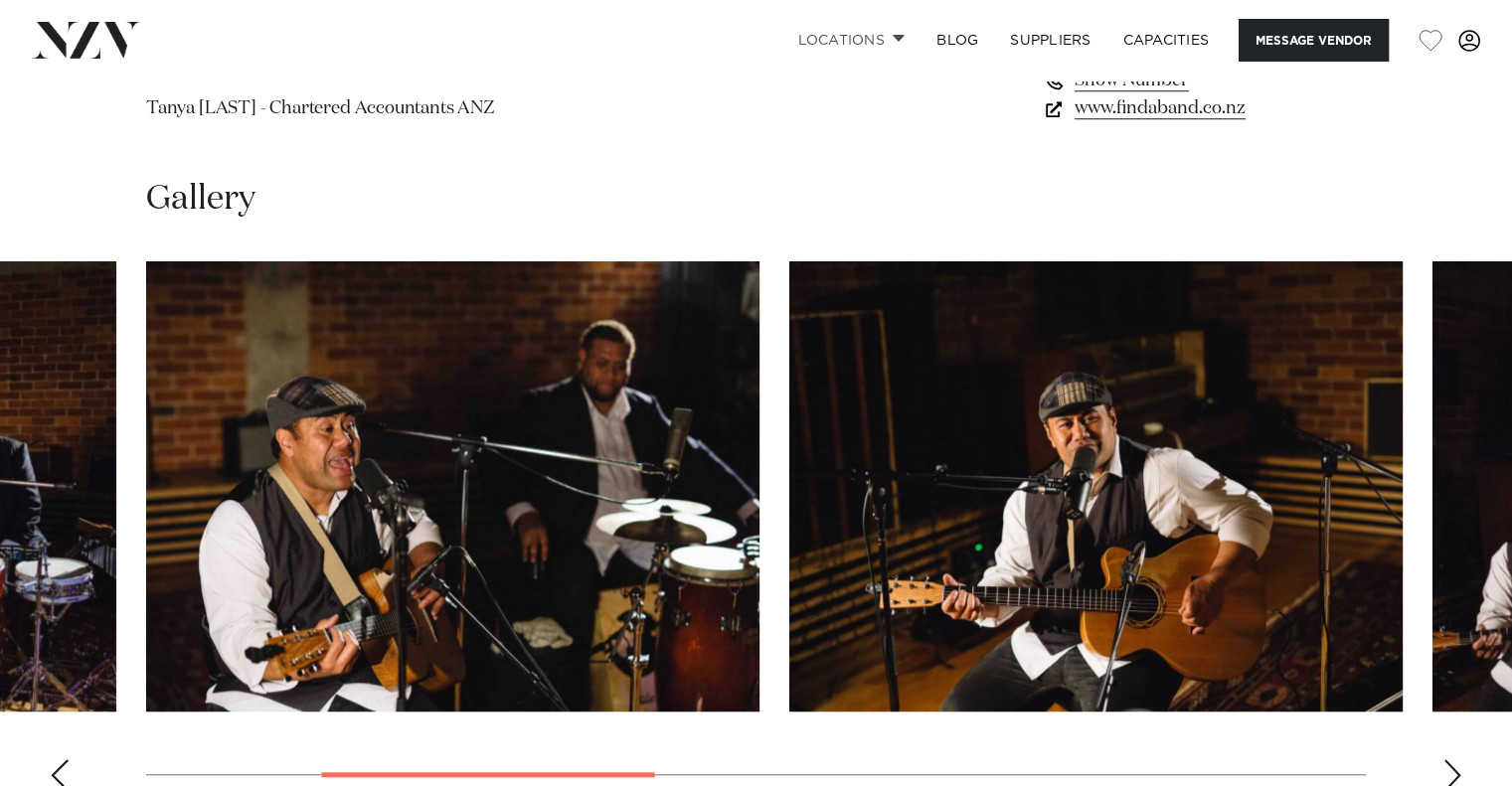 click on "Locations" at bounding box center [851, 40] 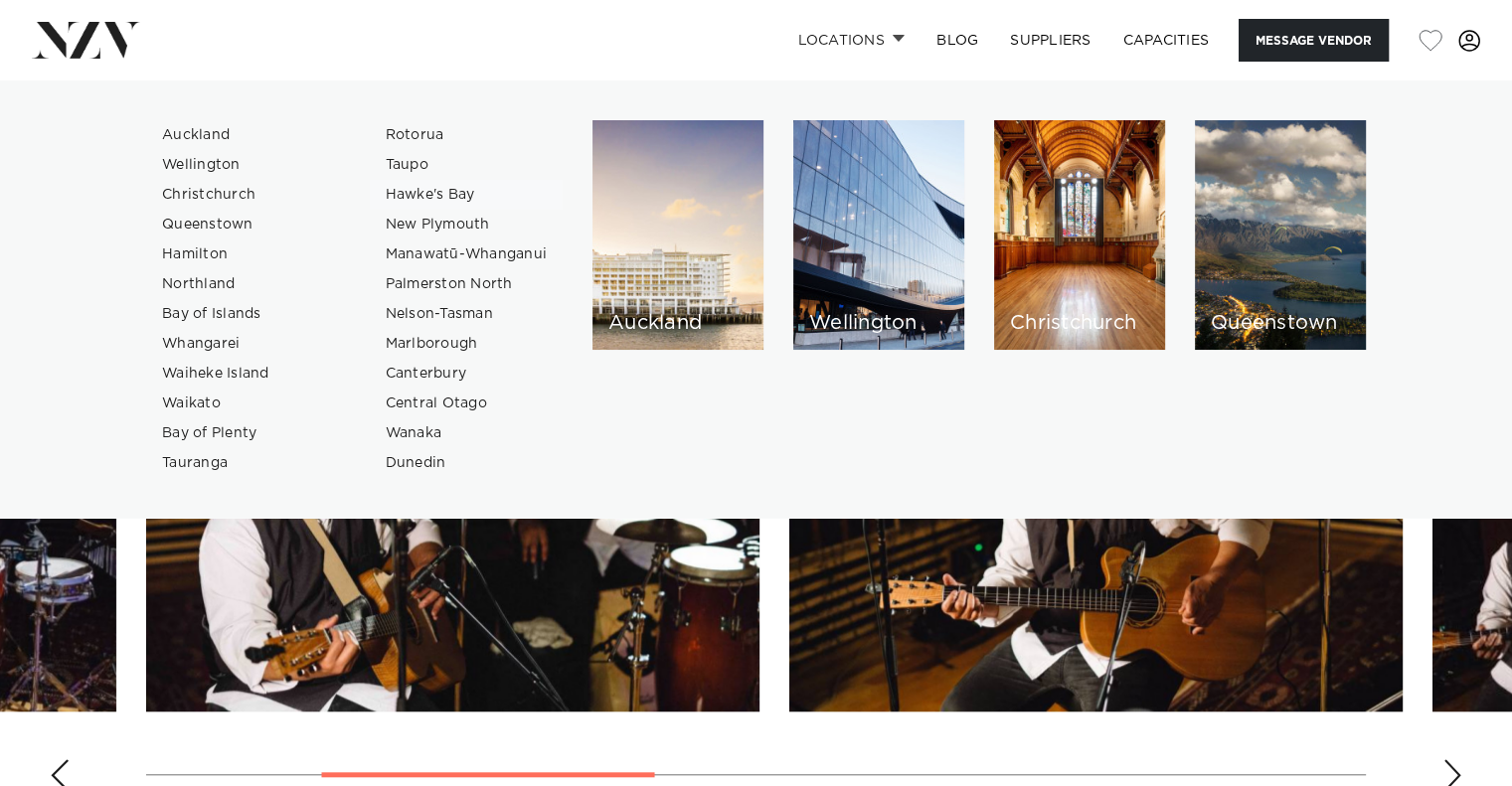 click on "Hawke's Bay" at bounding box center (466, 195) 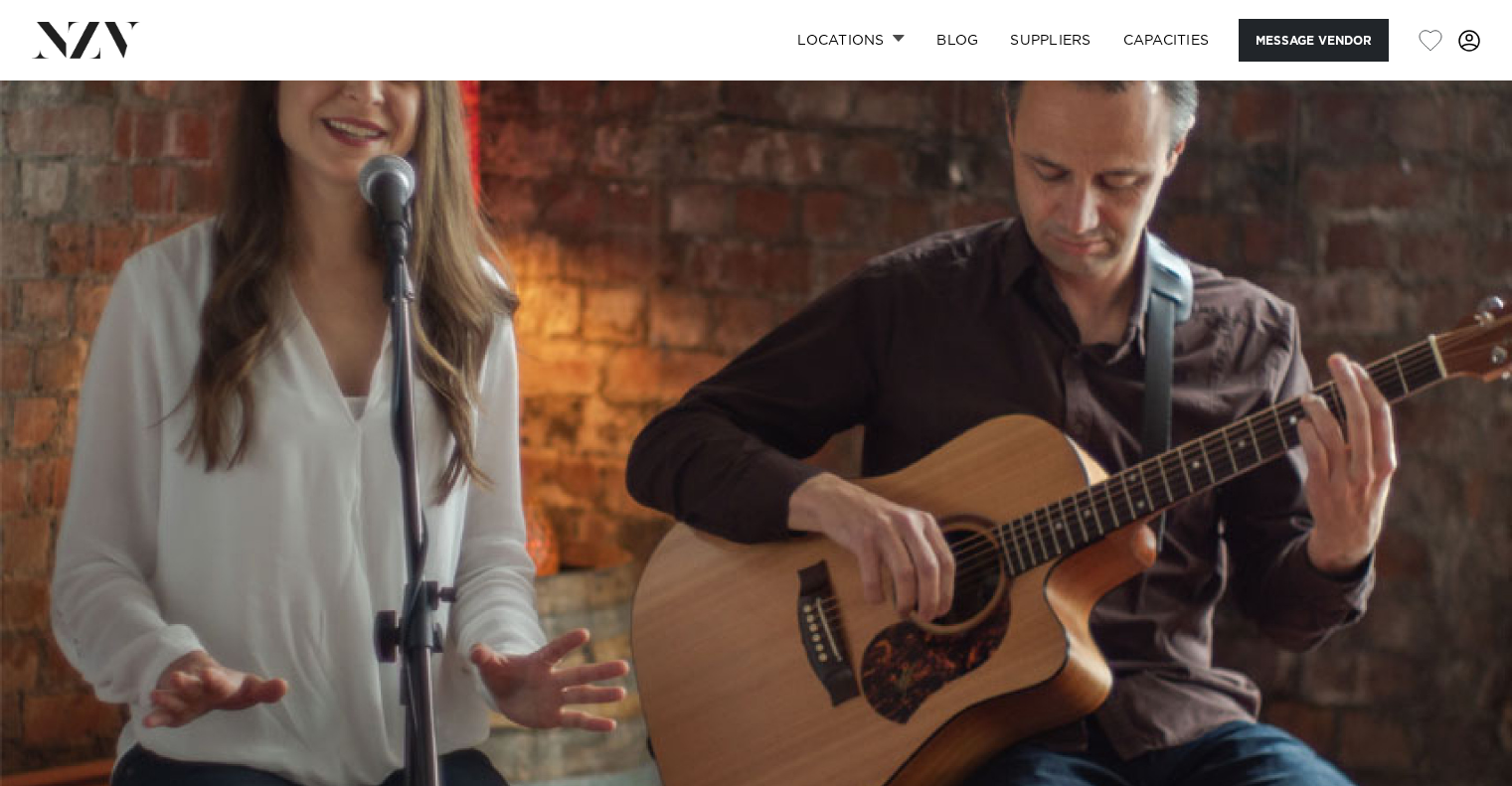 scroll, scrollTop: 0, scrollLeft: 0, axis: both 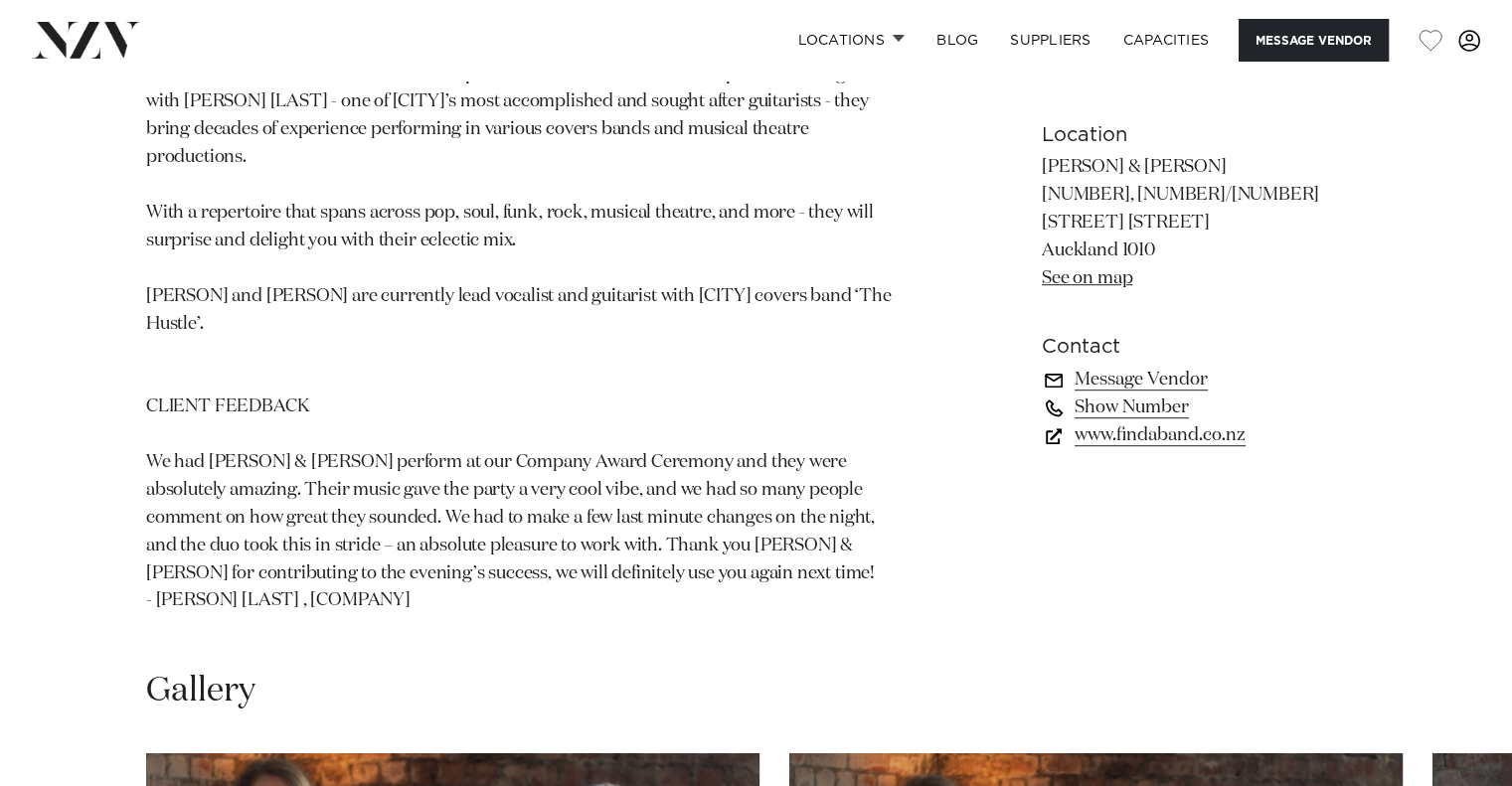 click on "www.findaband.co.nz" at bounding box center [1204, 435] 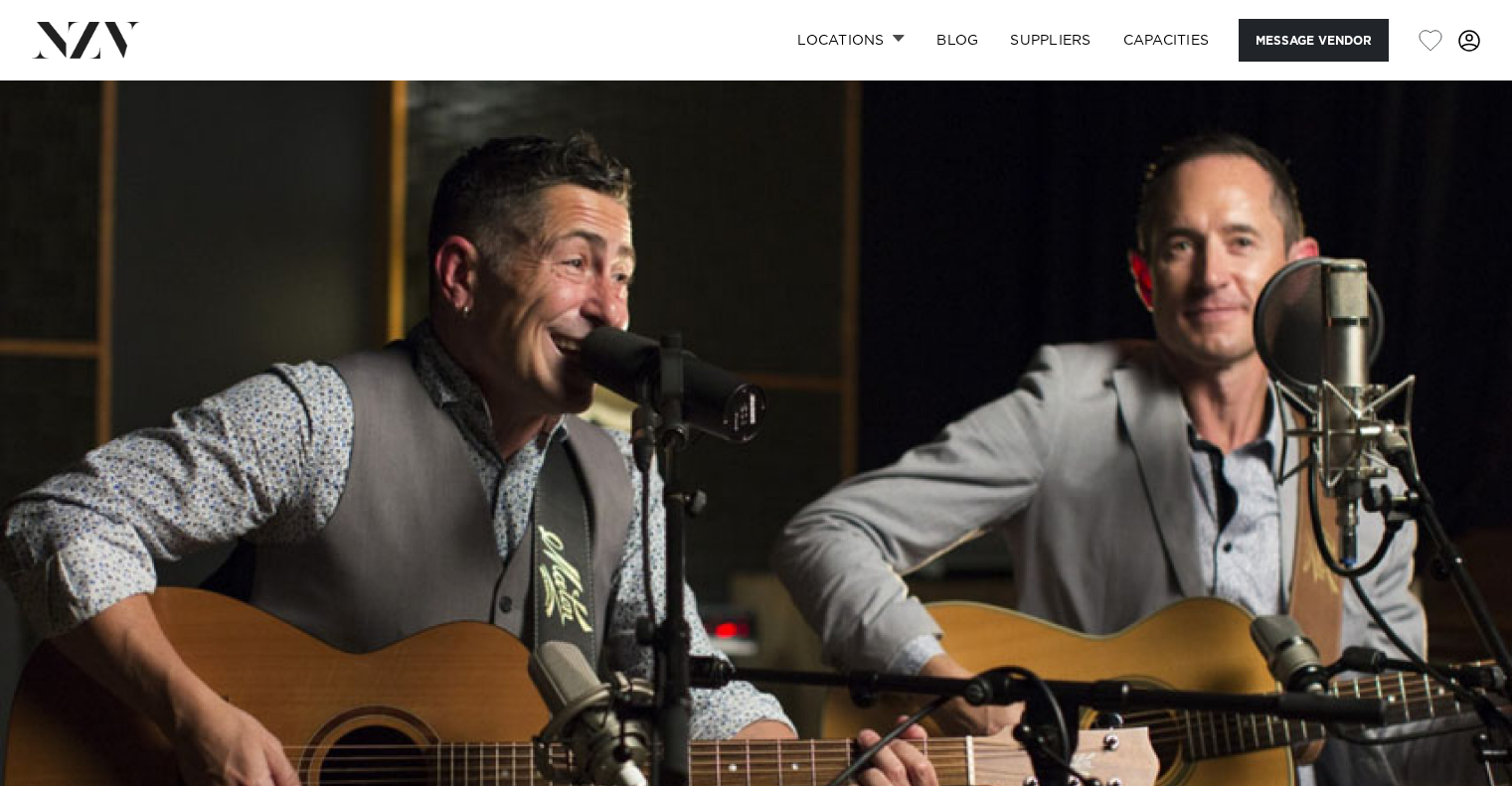 scroll, scrollTop: 0, scrollLeft: 0, axis: both 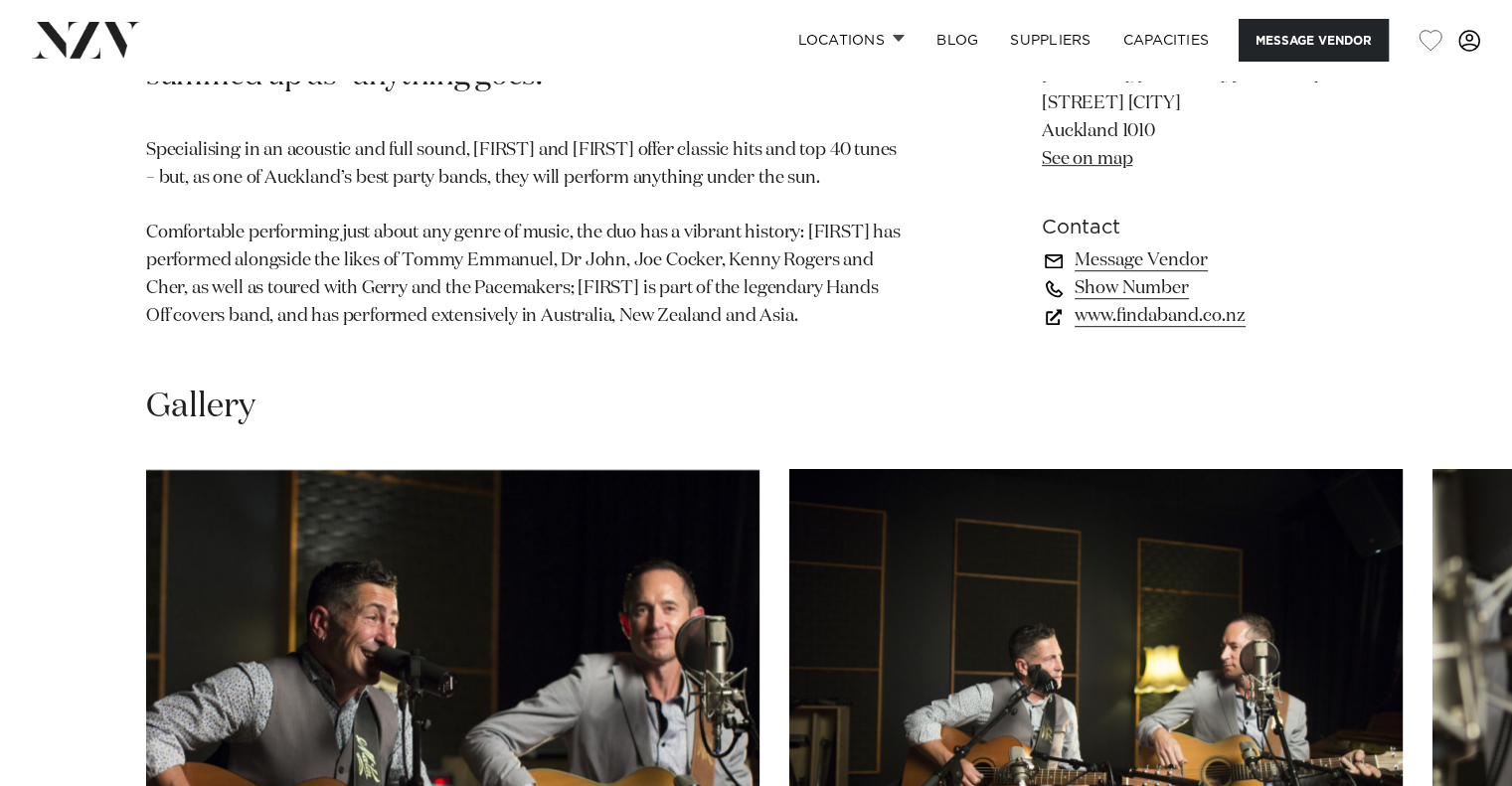 click on "www.findaband.co.nz" at bounding box center [1204, 317] 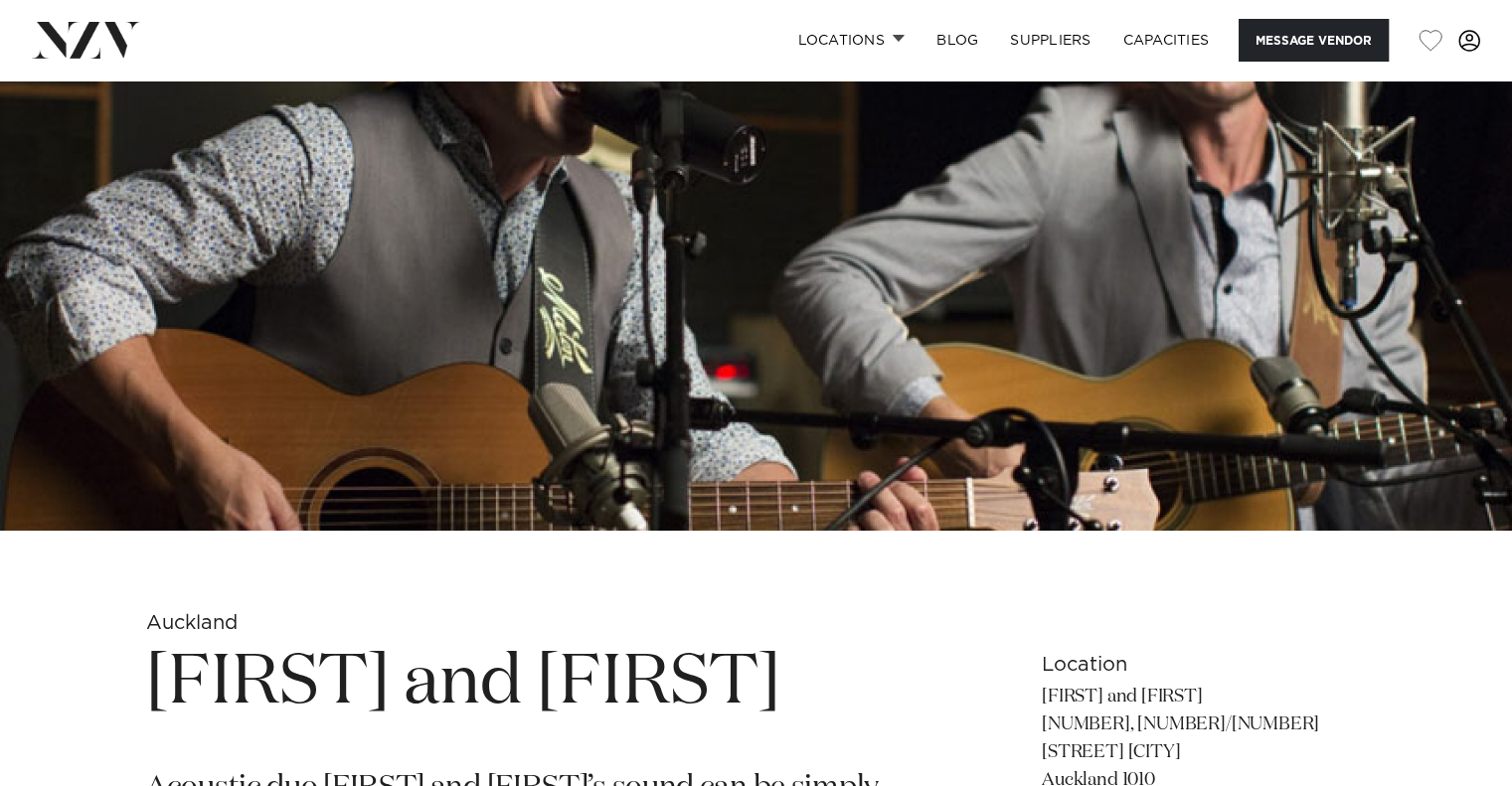 scroll, scrollTop: 258, scrollLeft: 0, axis: vertical 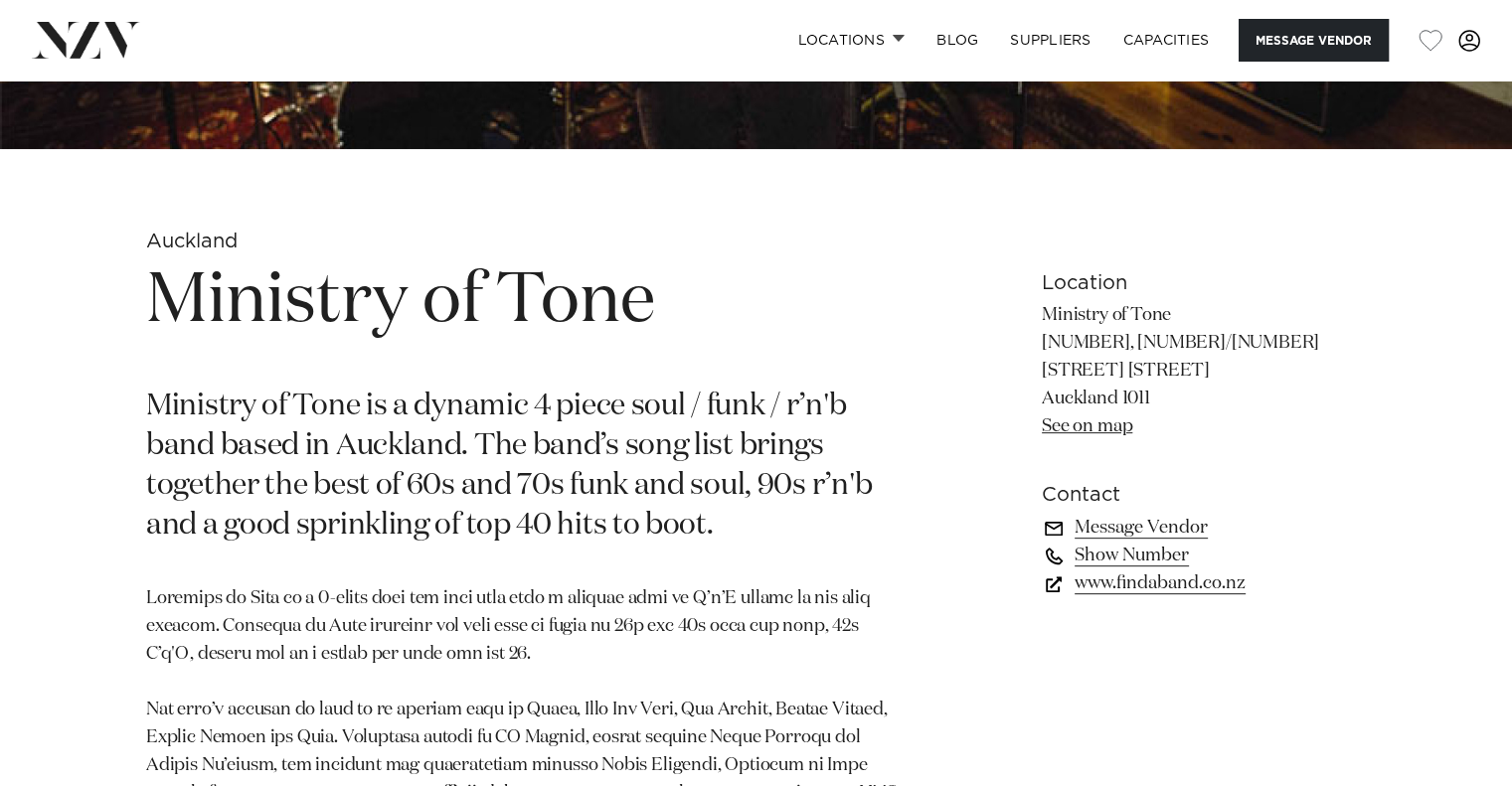 click on "www.findaband.co.nz" at bounding box center (1204, 583) 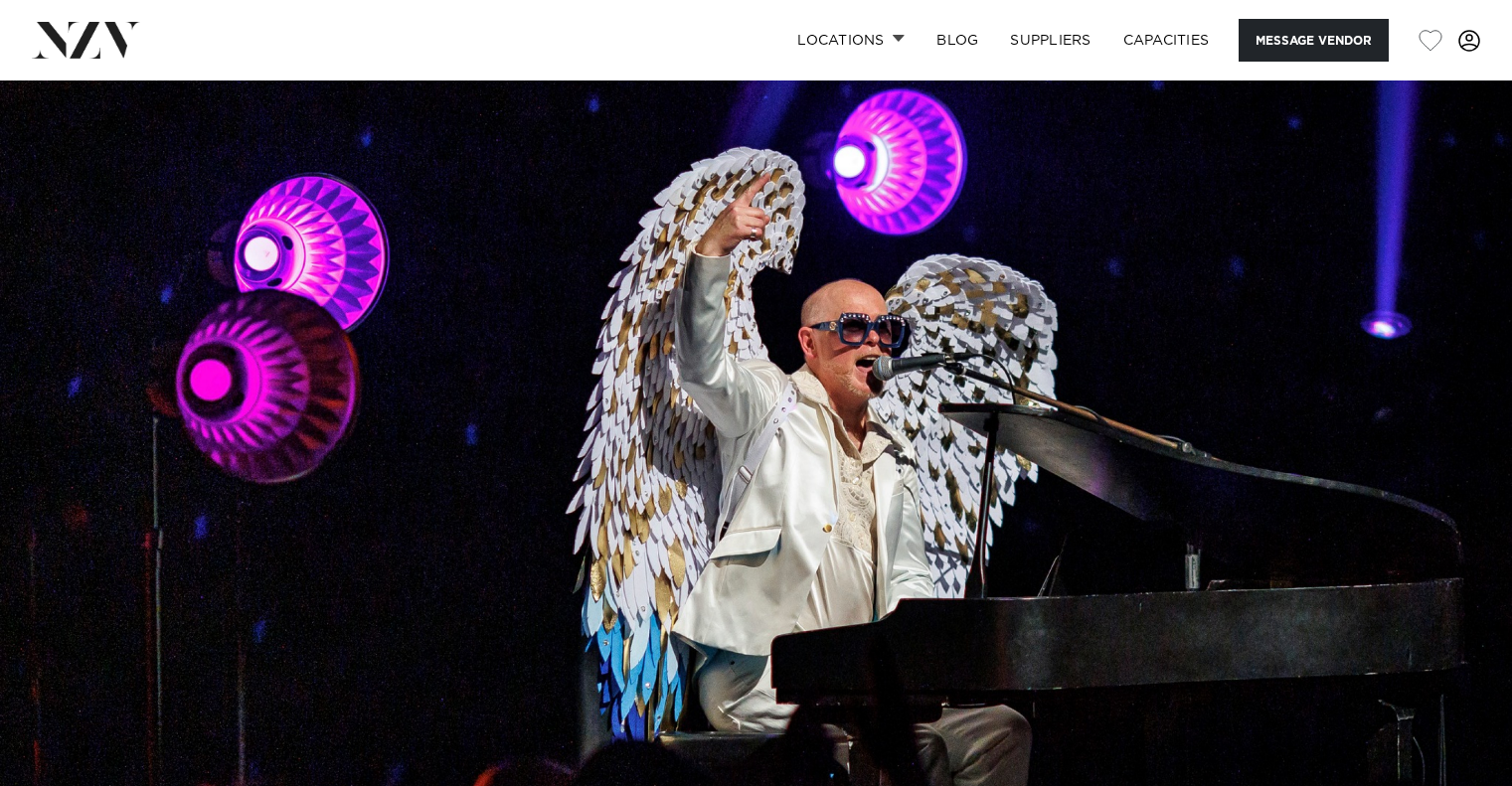 scroll, scrollTop: 0, scrollLeft: 0, axis: both 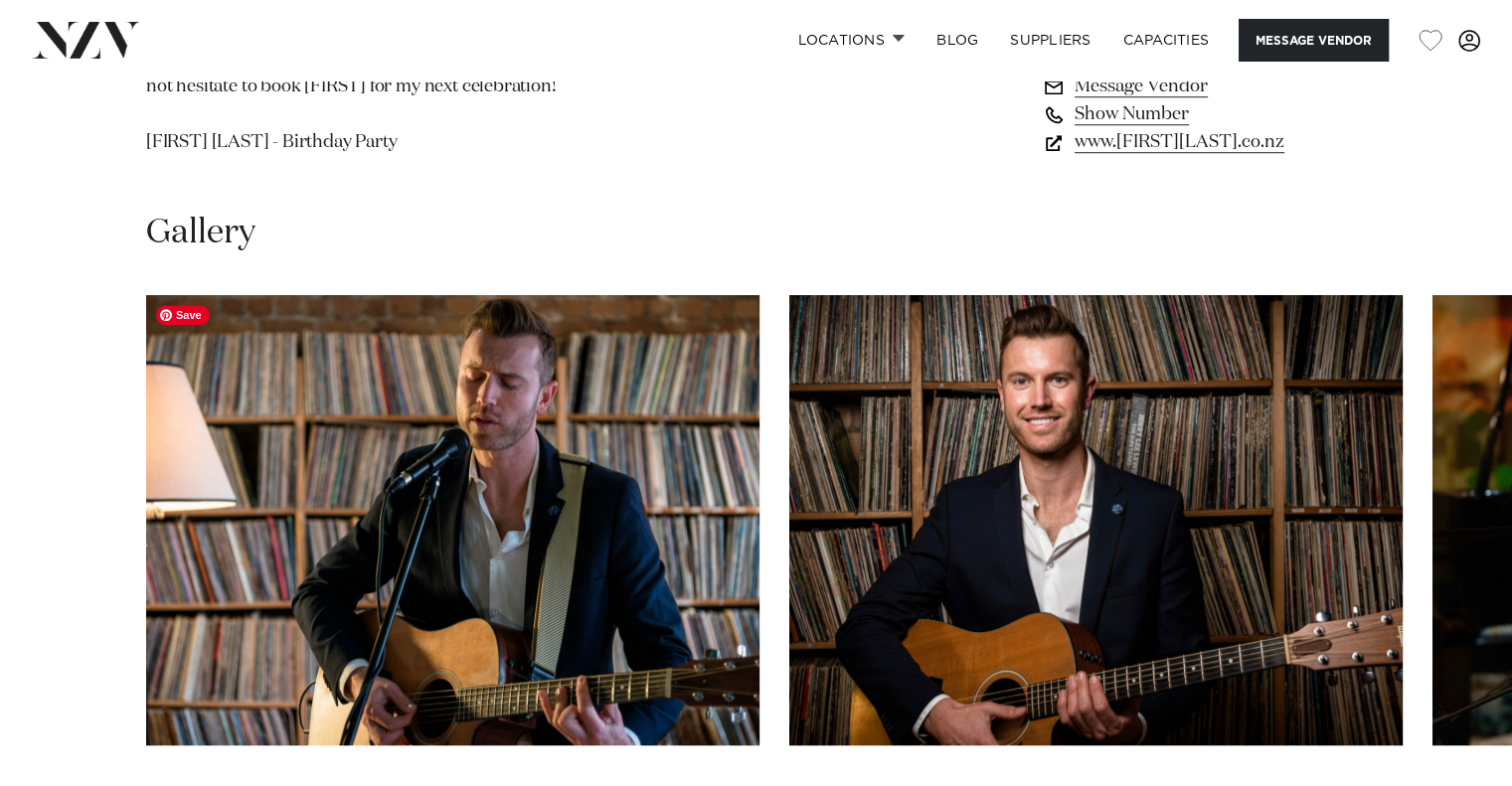 click at bounding box center (452, 520) 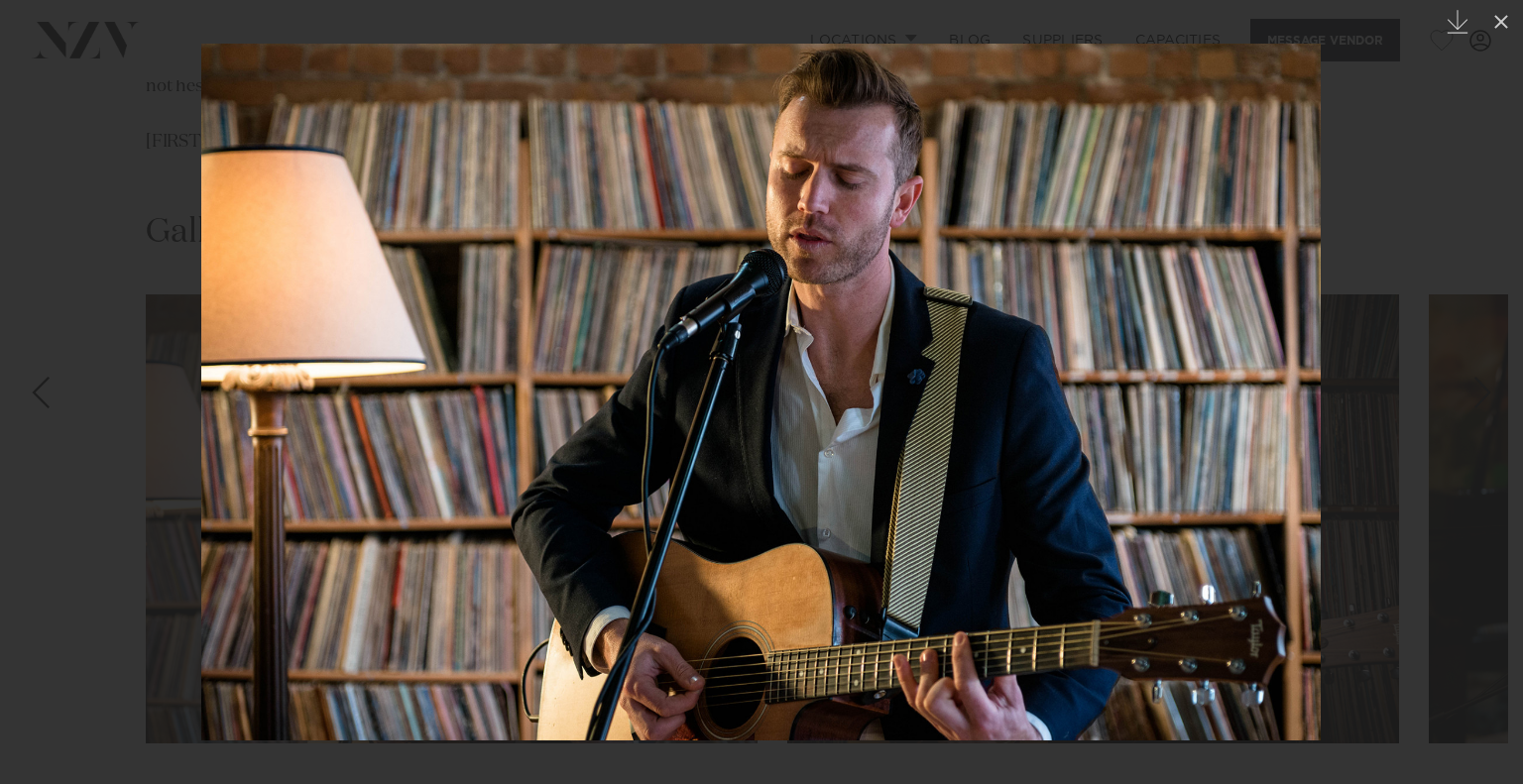 click at bounding box center (762, 392) 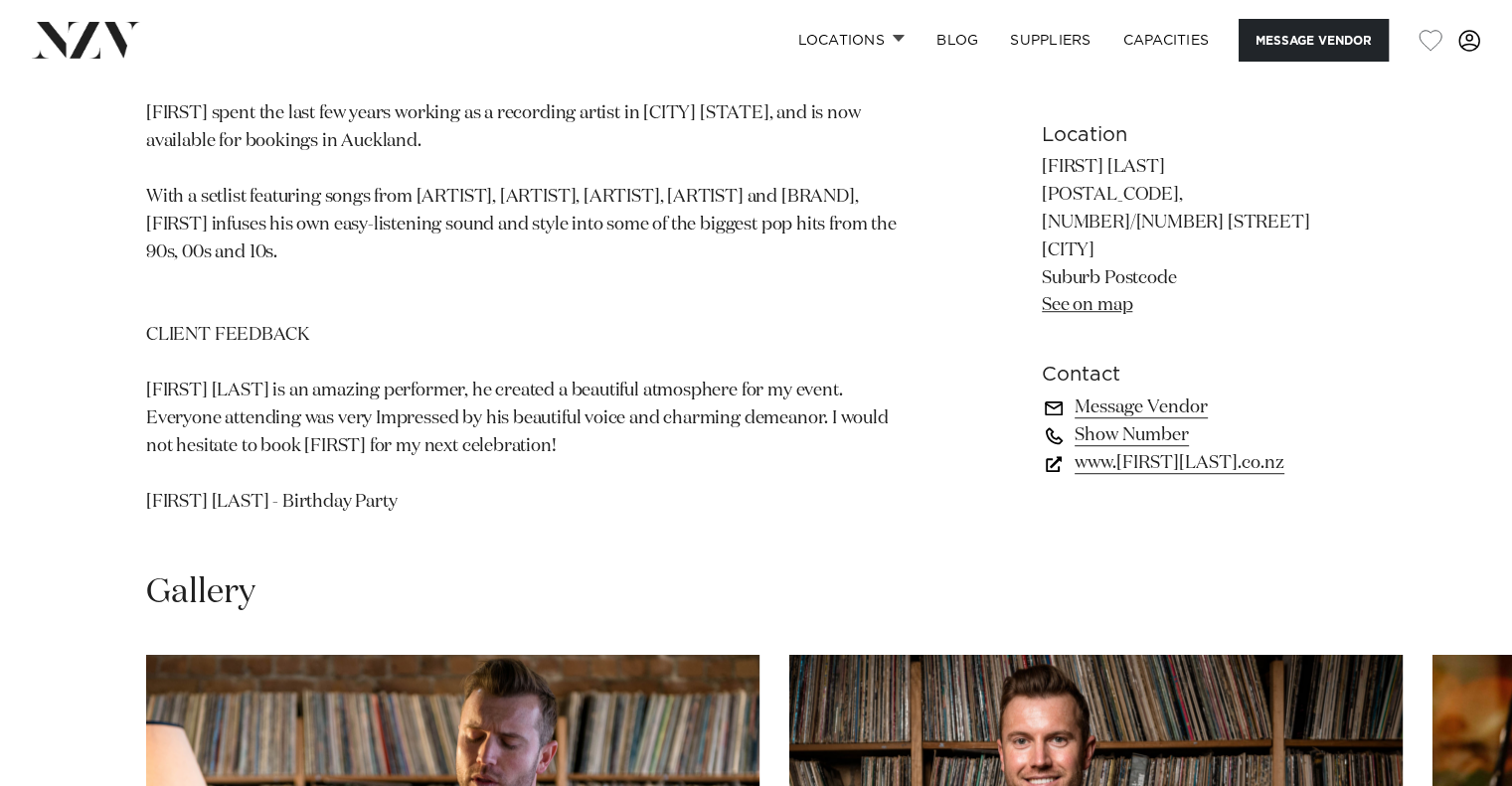 scroll, scrollTop: 1578, scrollLeft: 0, axis: vertical 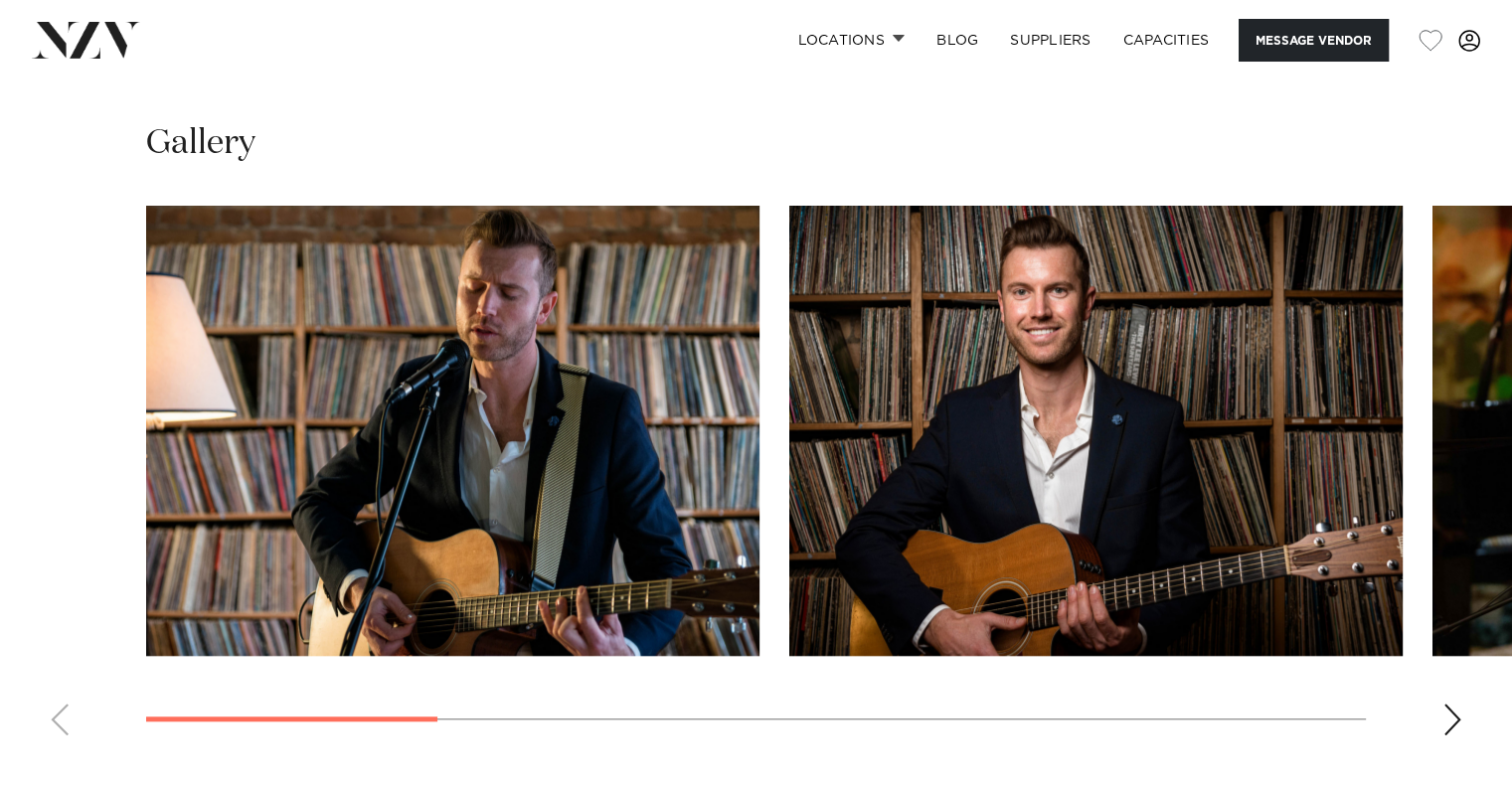click at bounding box center [1452, 719] 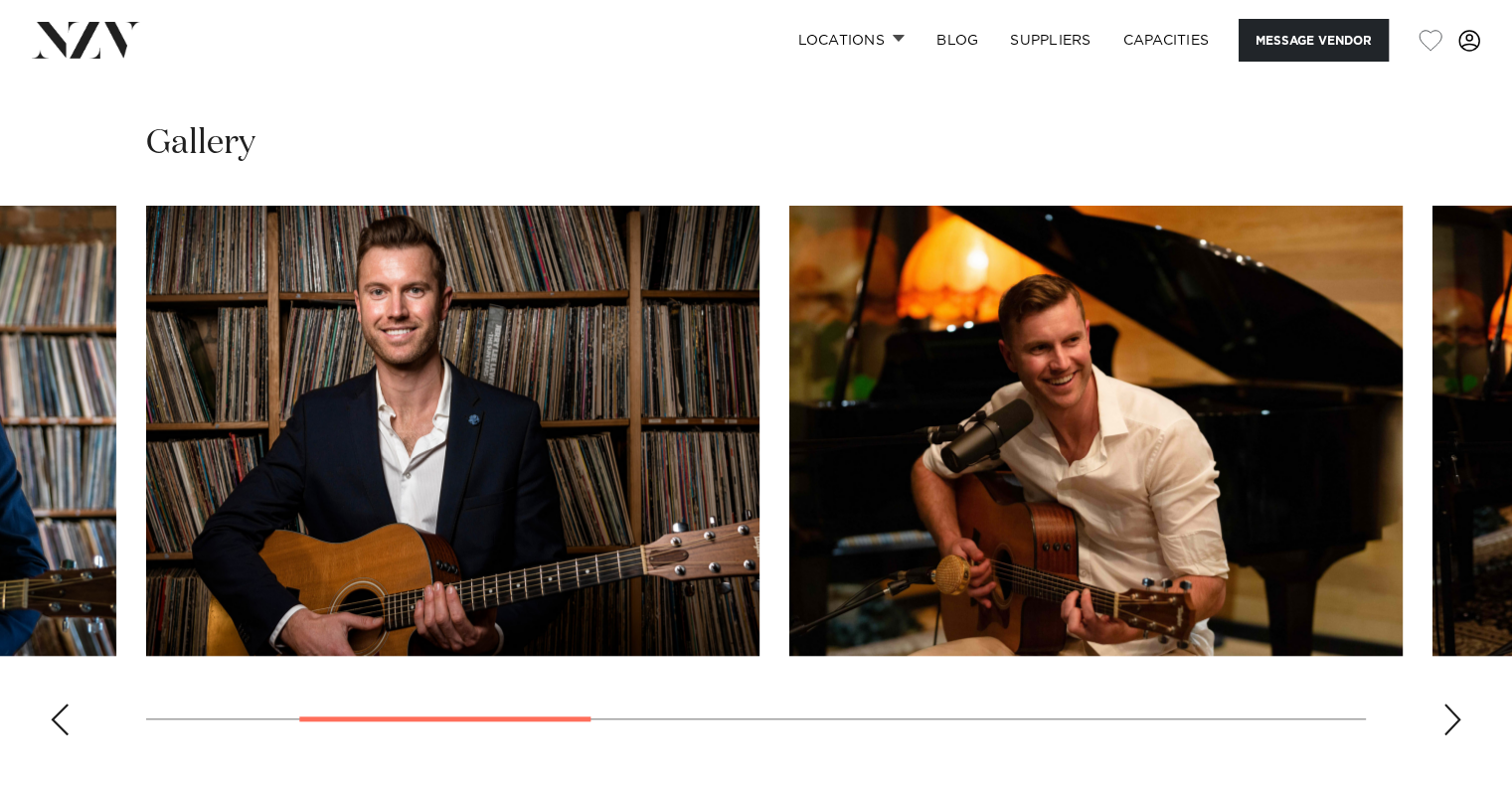 click at bounding box center [1452, 719] 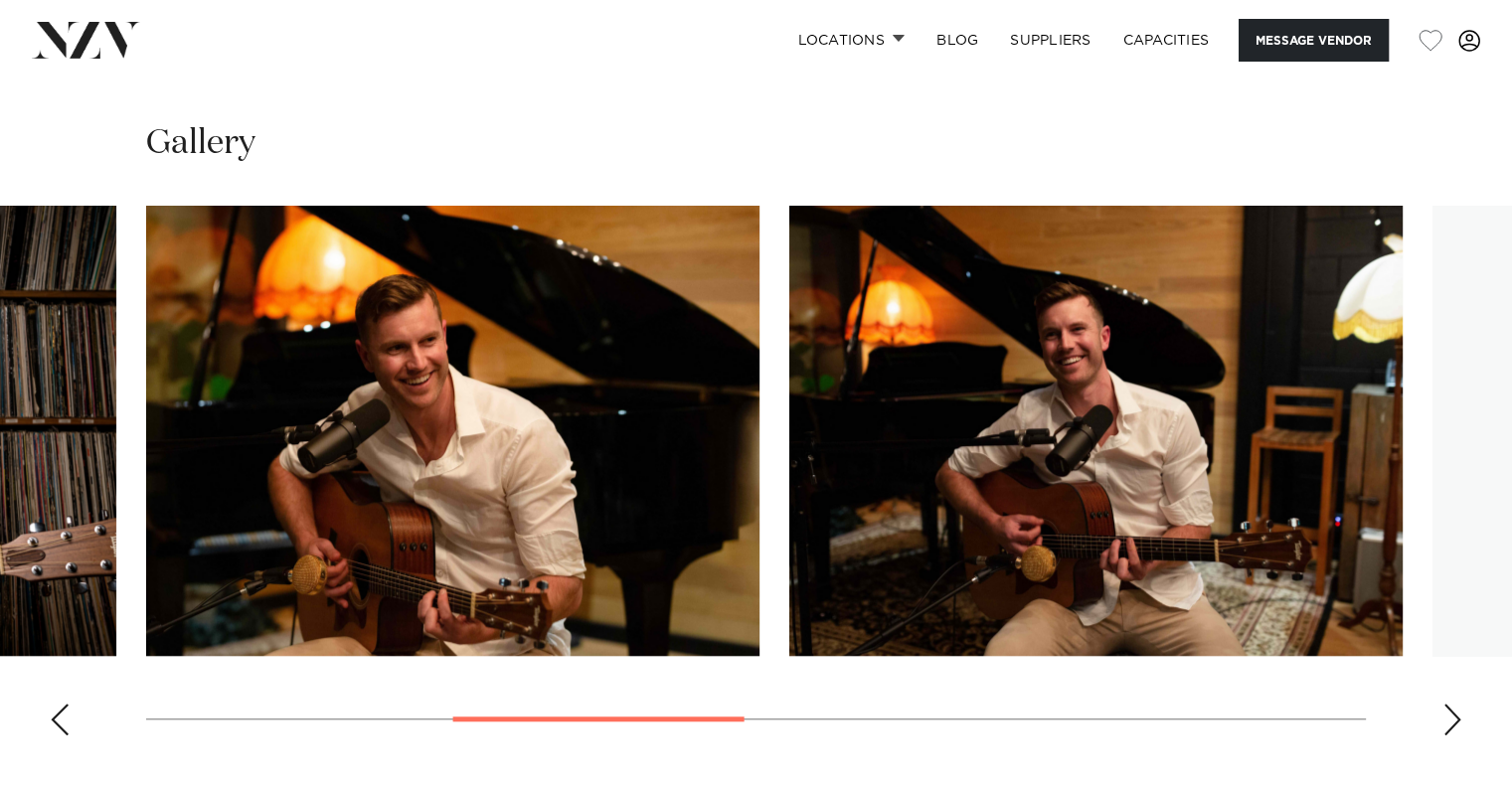 click at bounding box center [1452, 719] 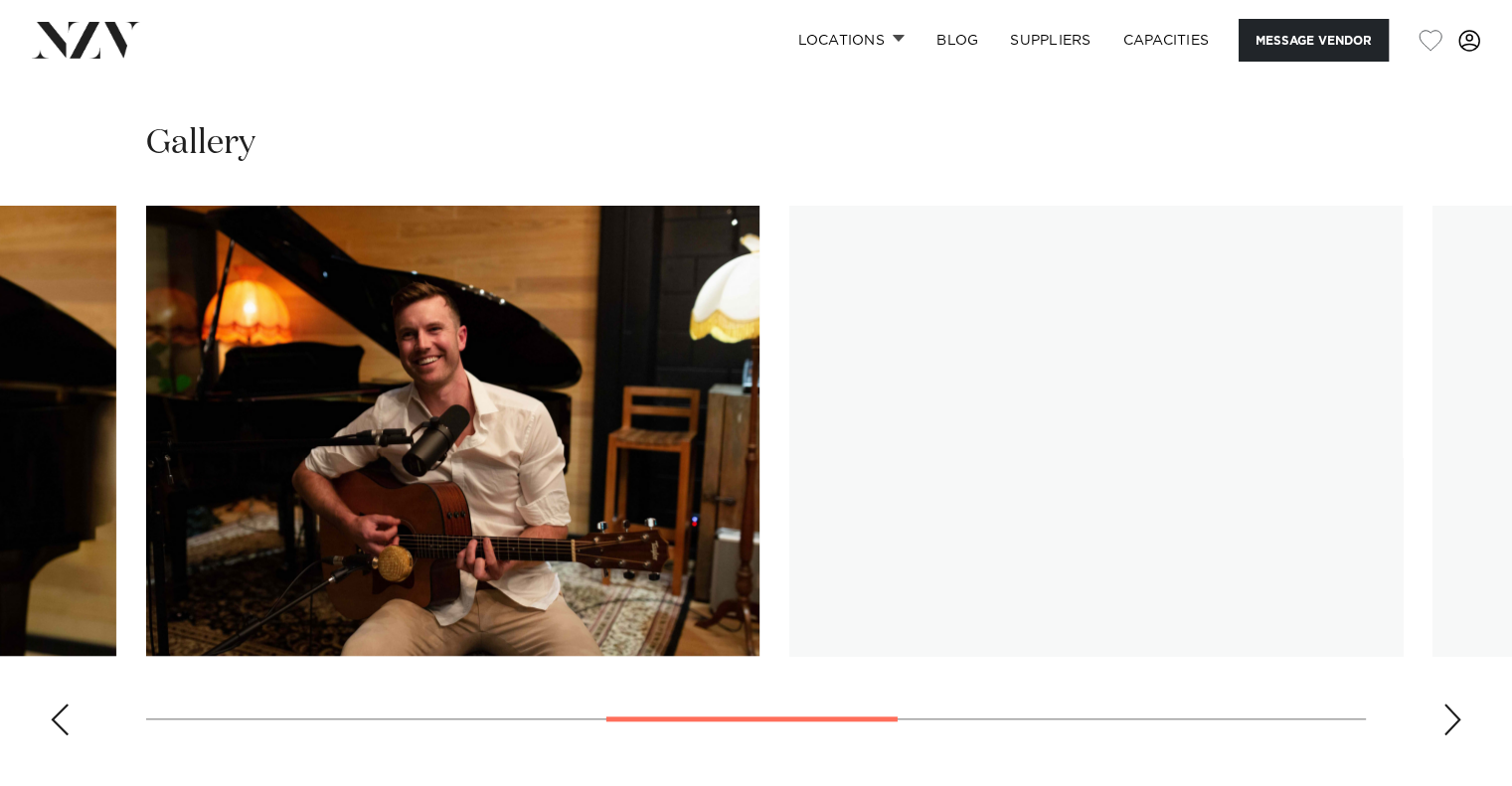 click at bounding box center (1452, 719) 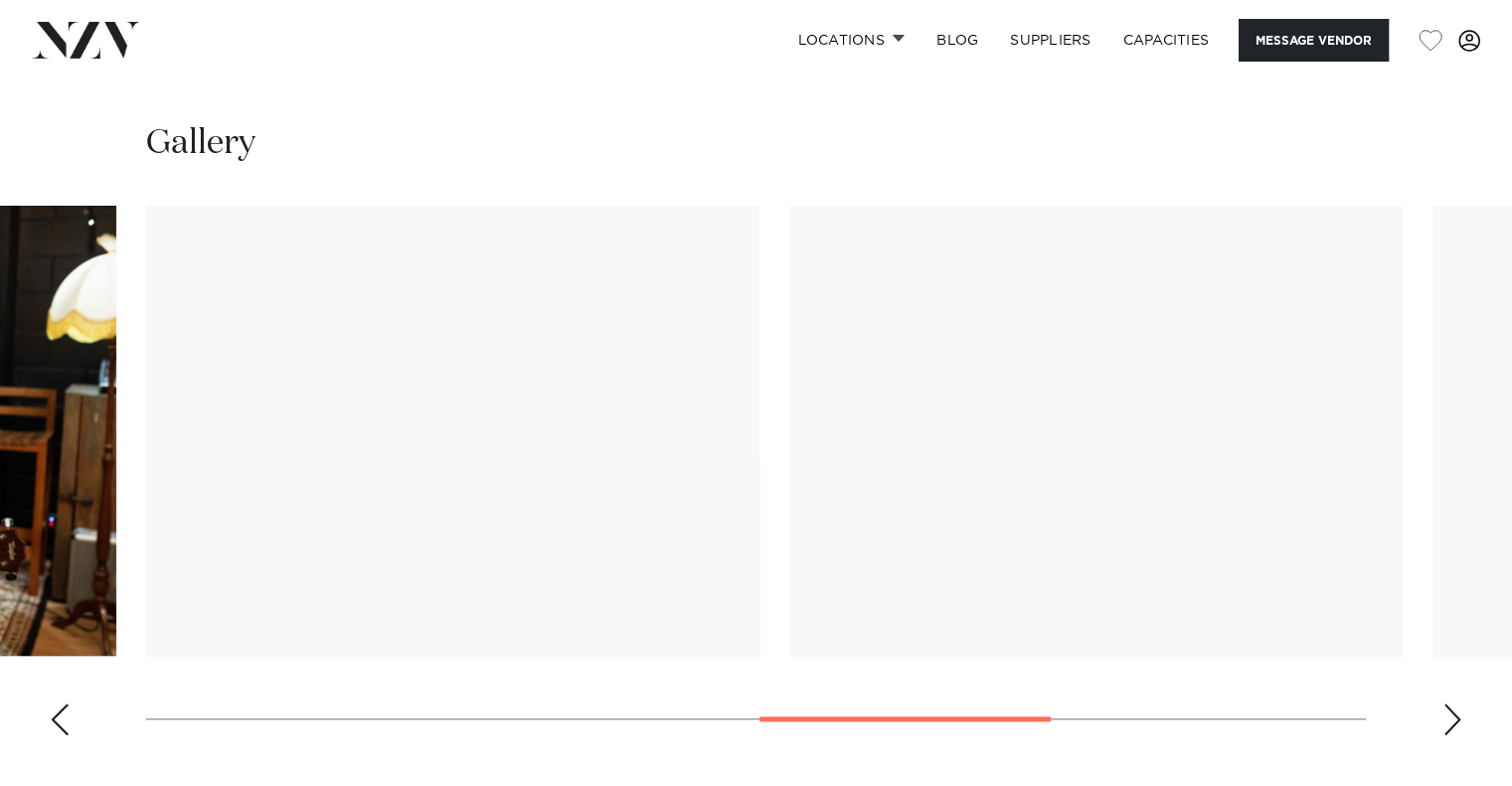 click at bounding box center [1452, 719] 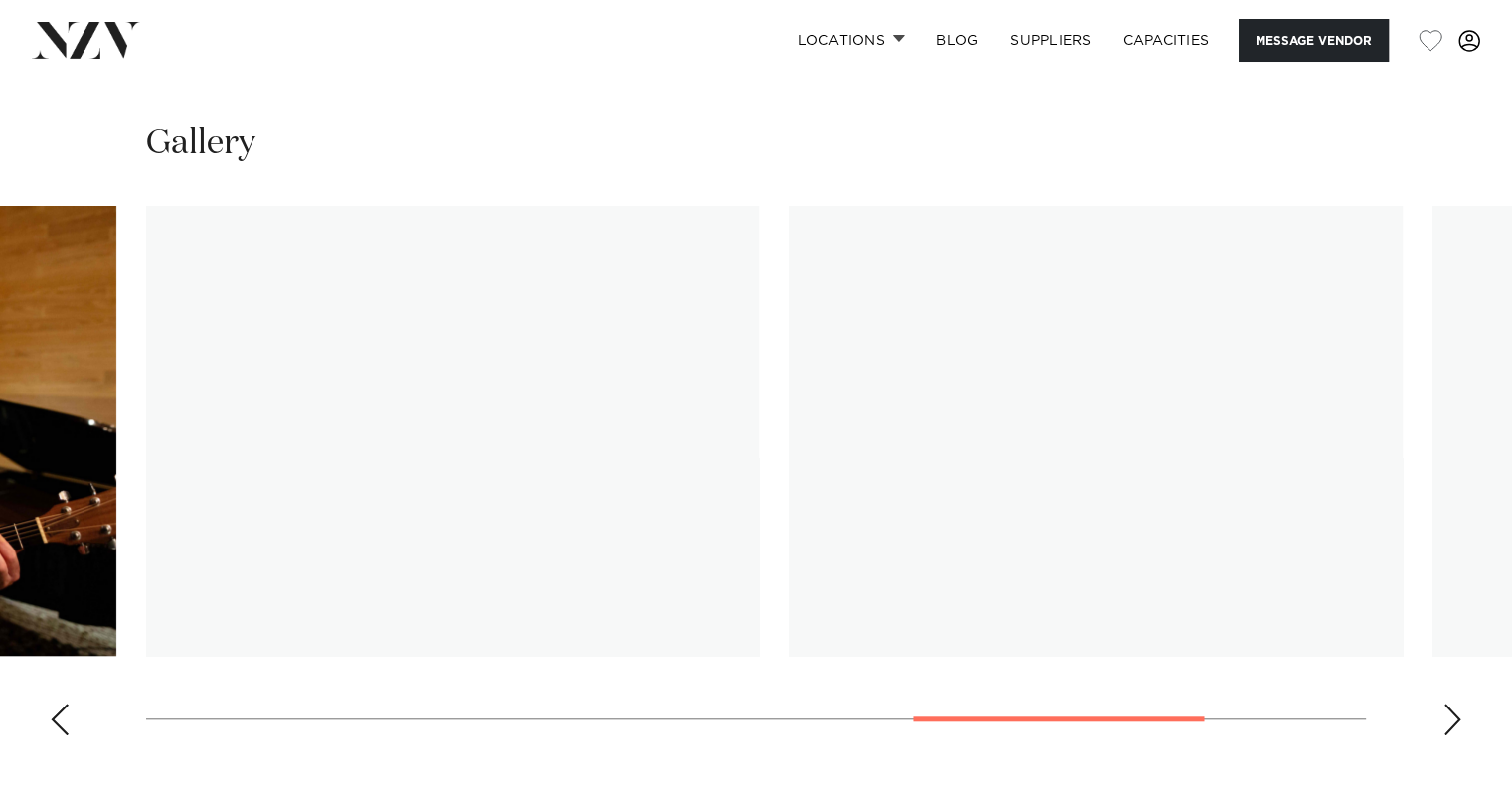 click at bounding box center (1452, 719) 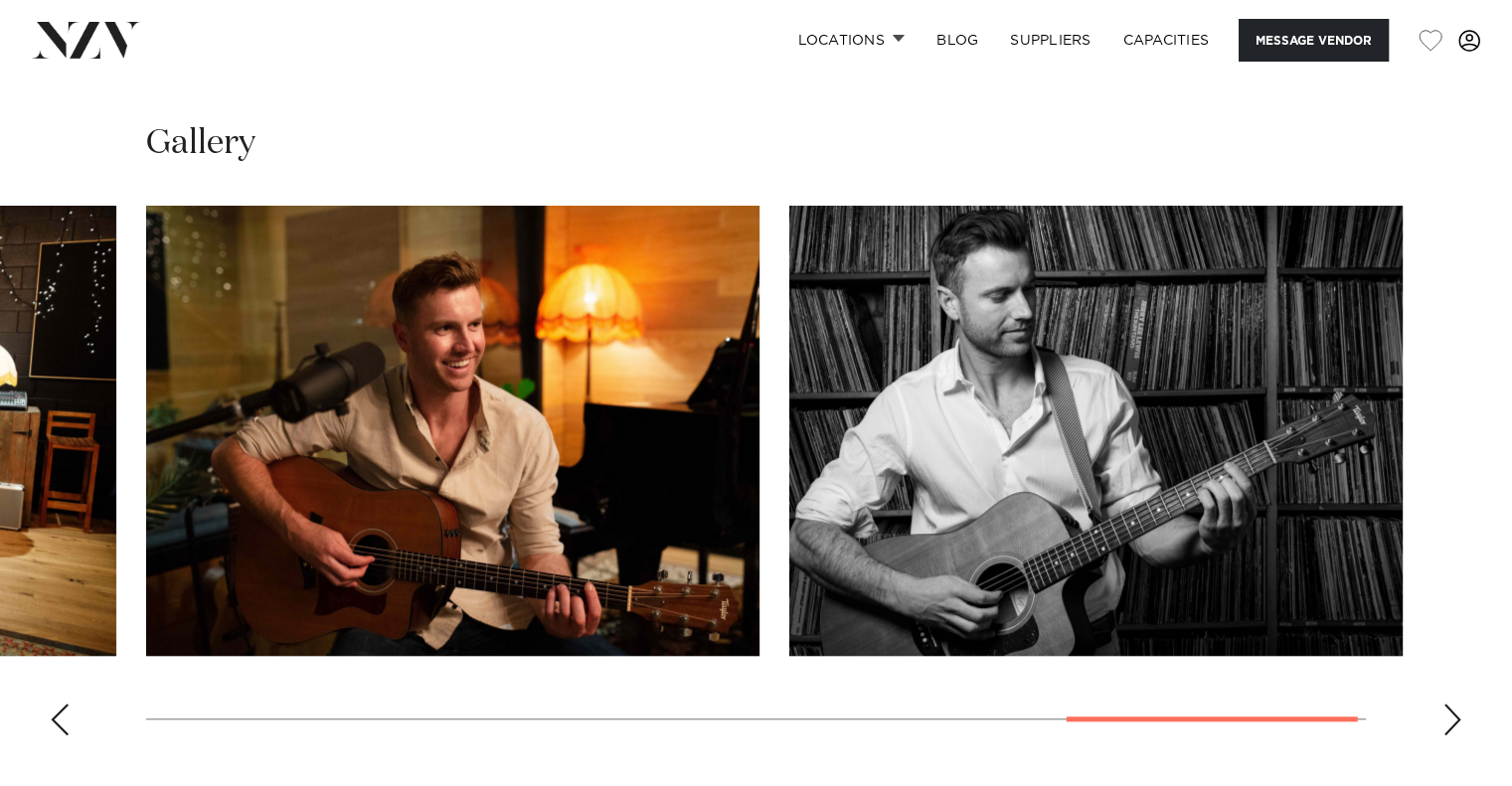 click at bounding box center (1452, 719) 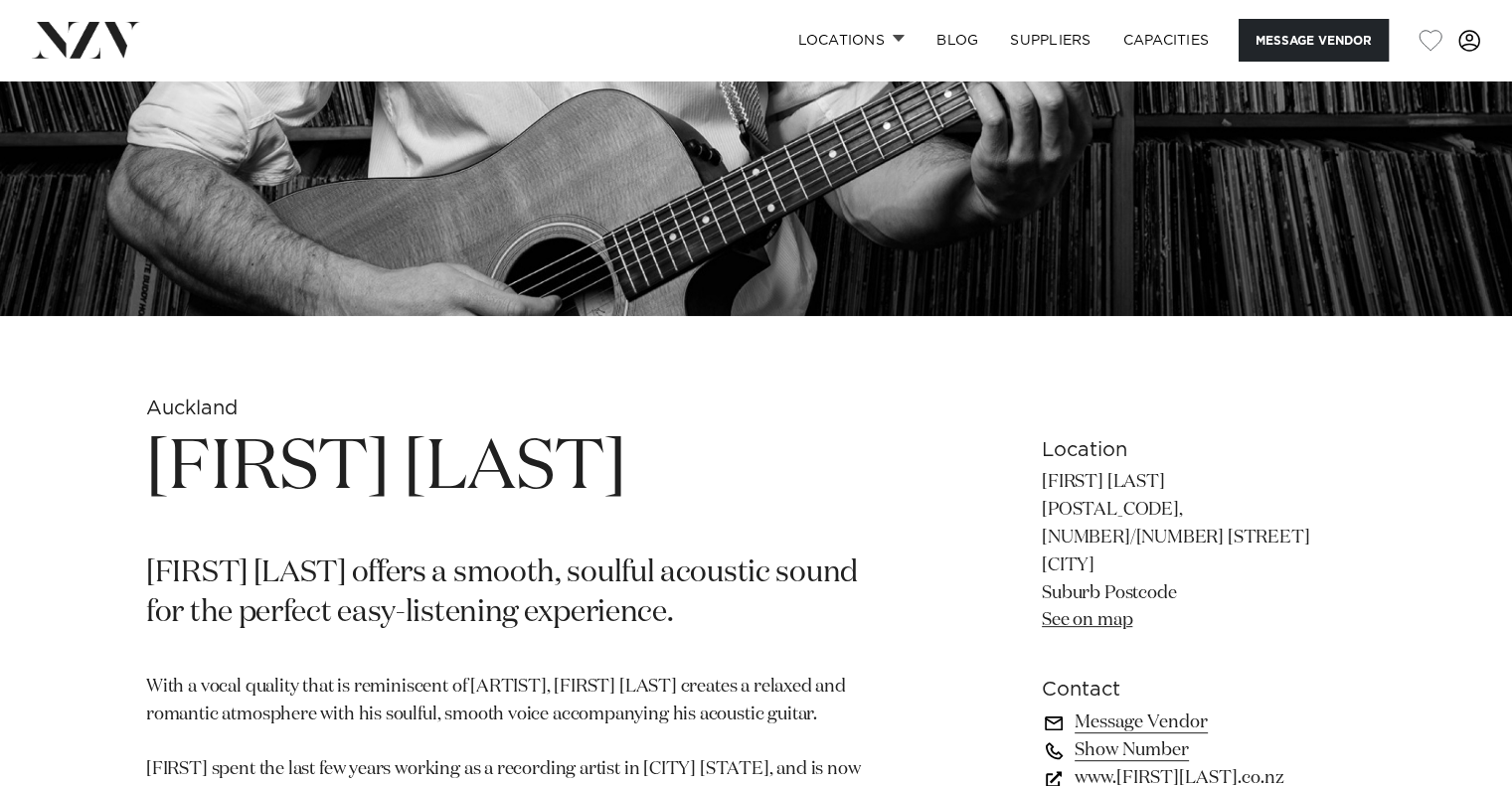 scroll, scrollTop: 719, scrollLeft: 0, axis: vertical 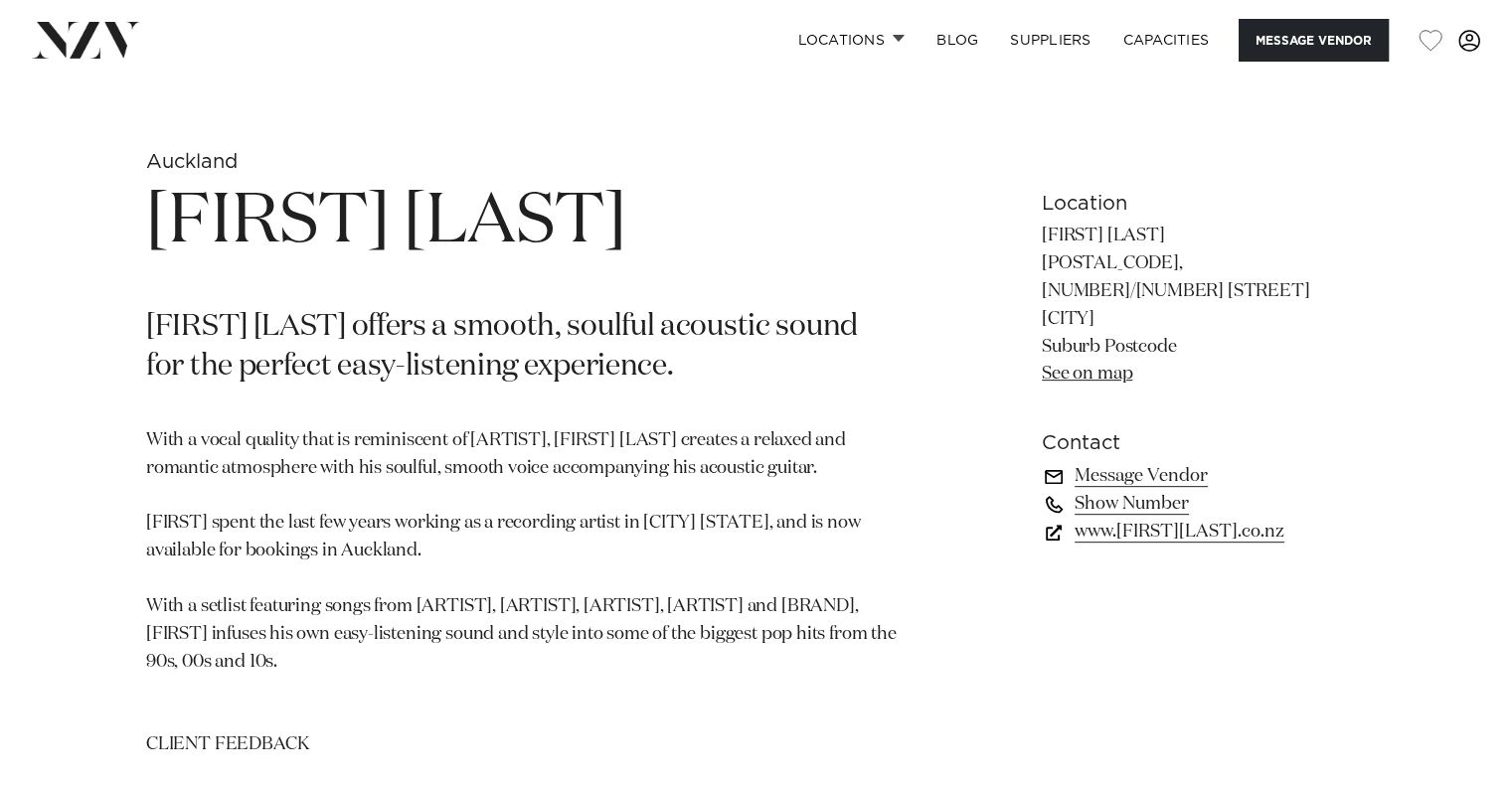 click on "www.example.com" at bounding box center (1204, 532) 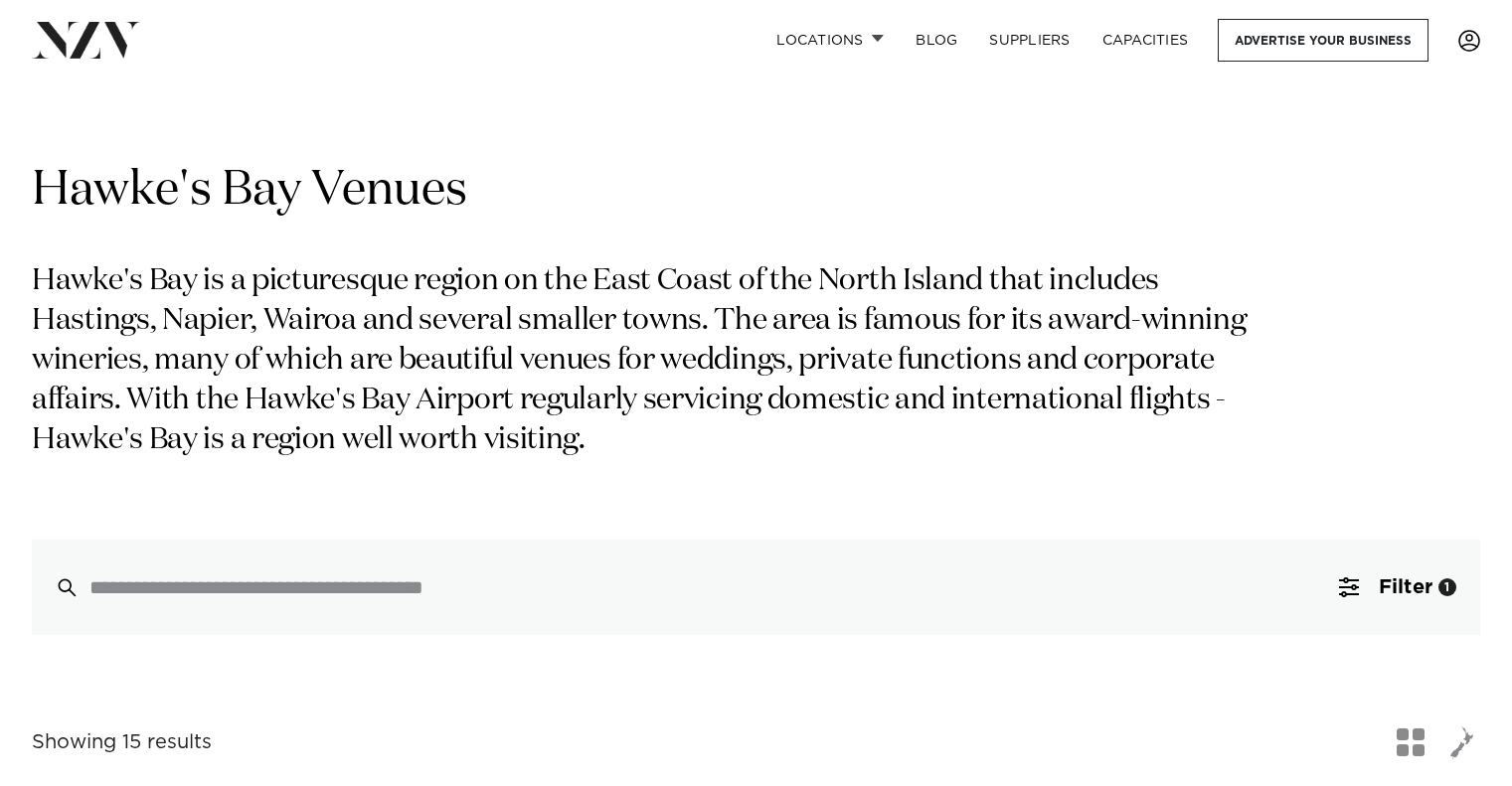 scroll, scrollTop: 0, scrollLeft: 0, axis: both 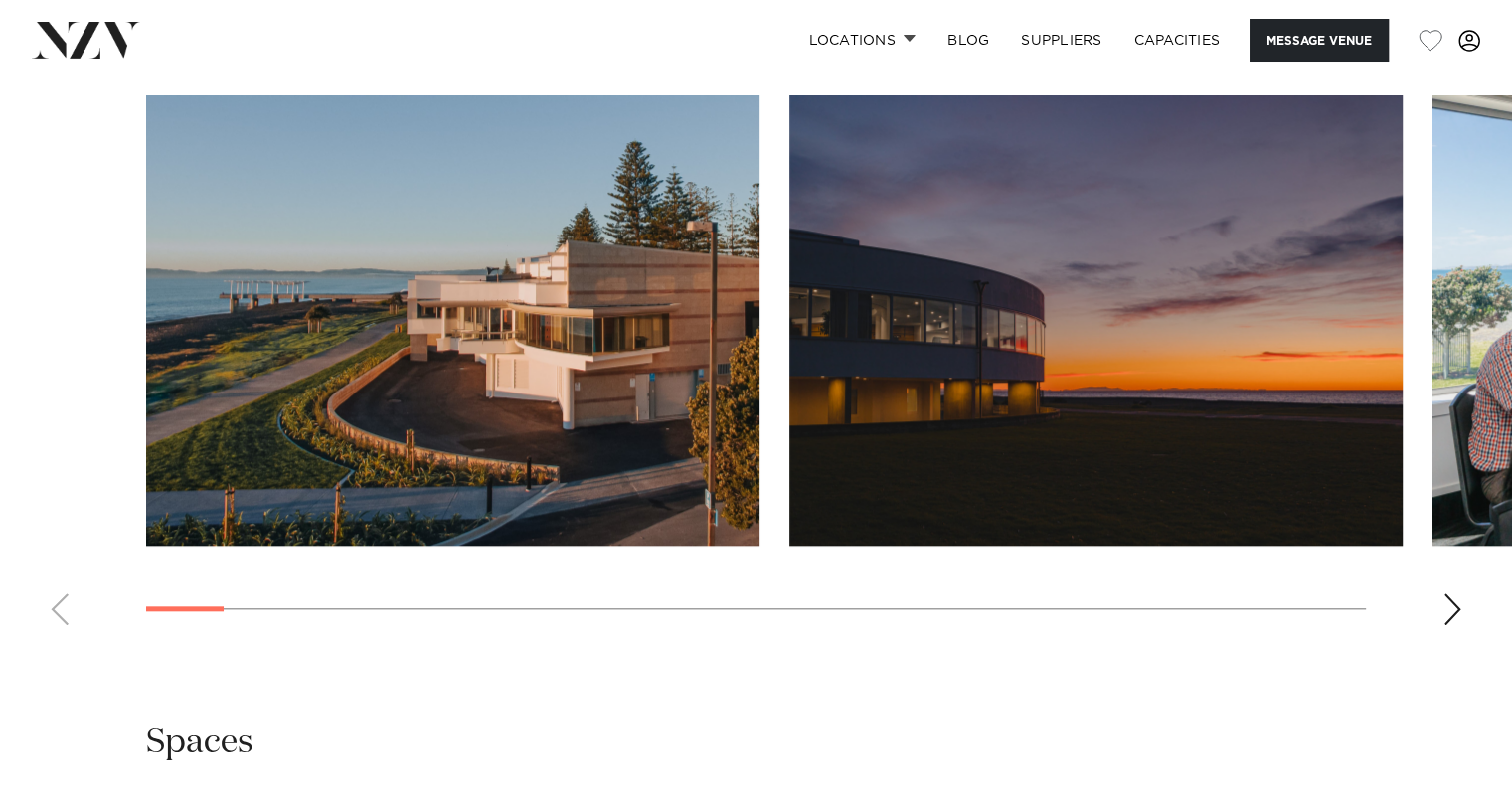 click at bounding box center [756, 368] 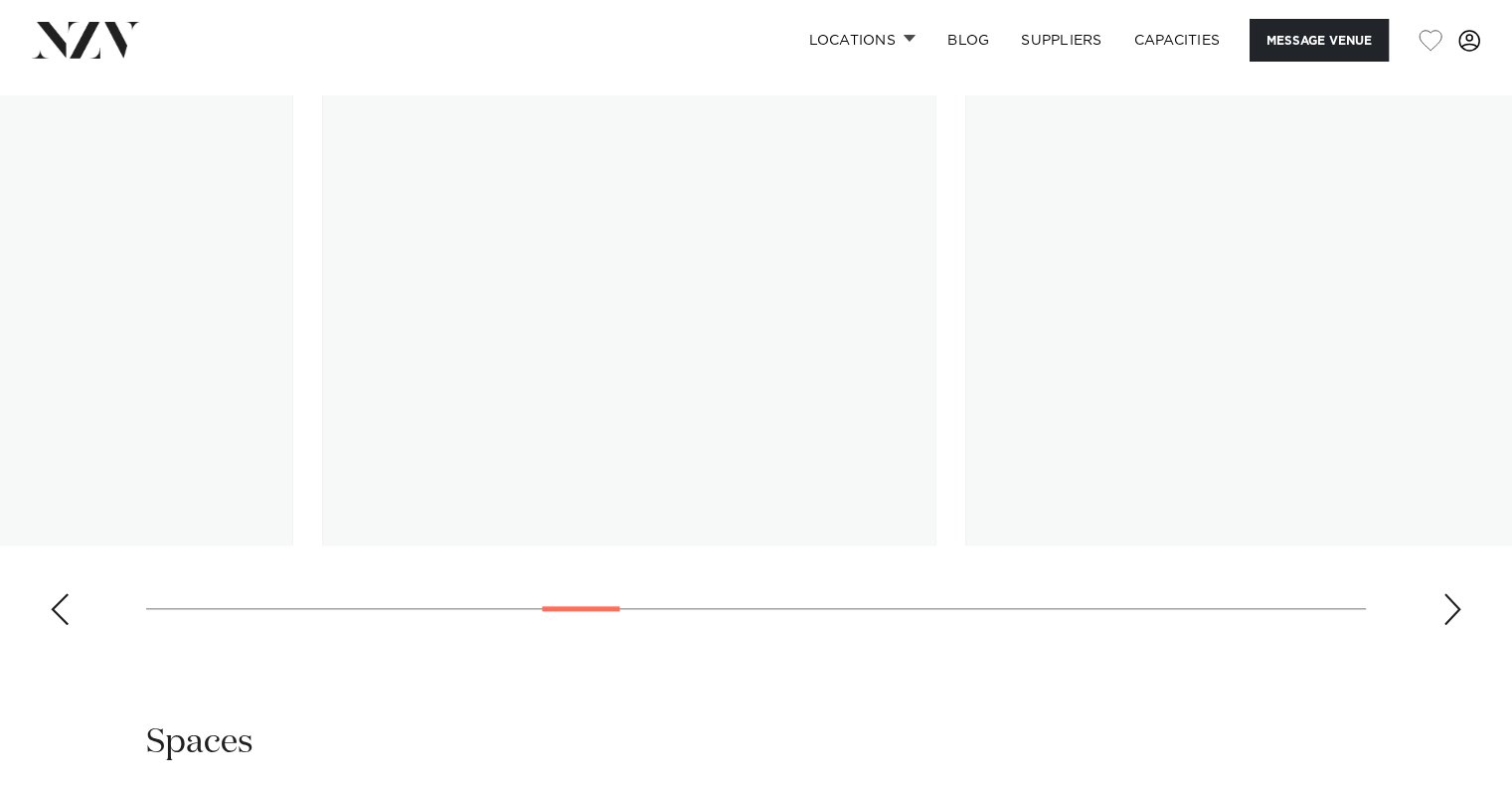click at bounding box center (756, 368) 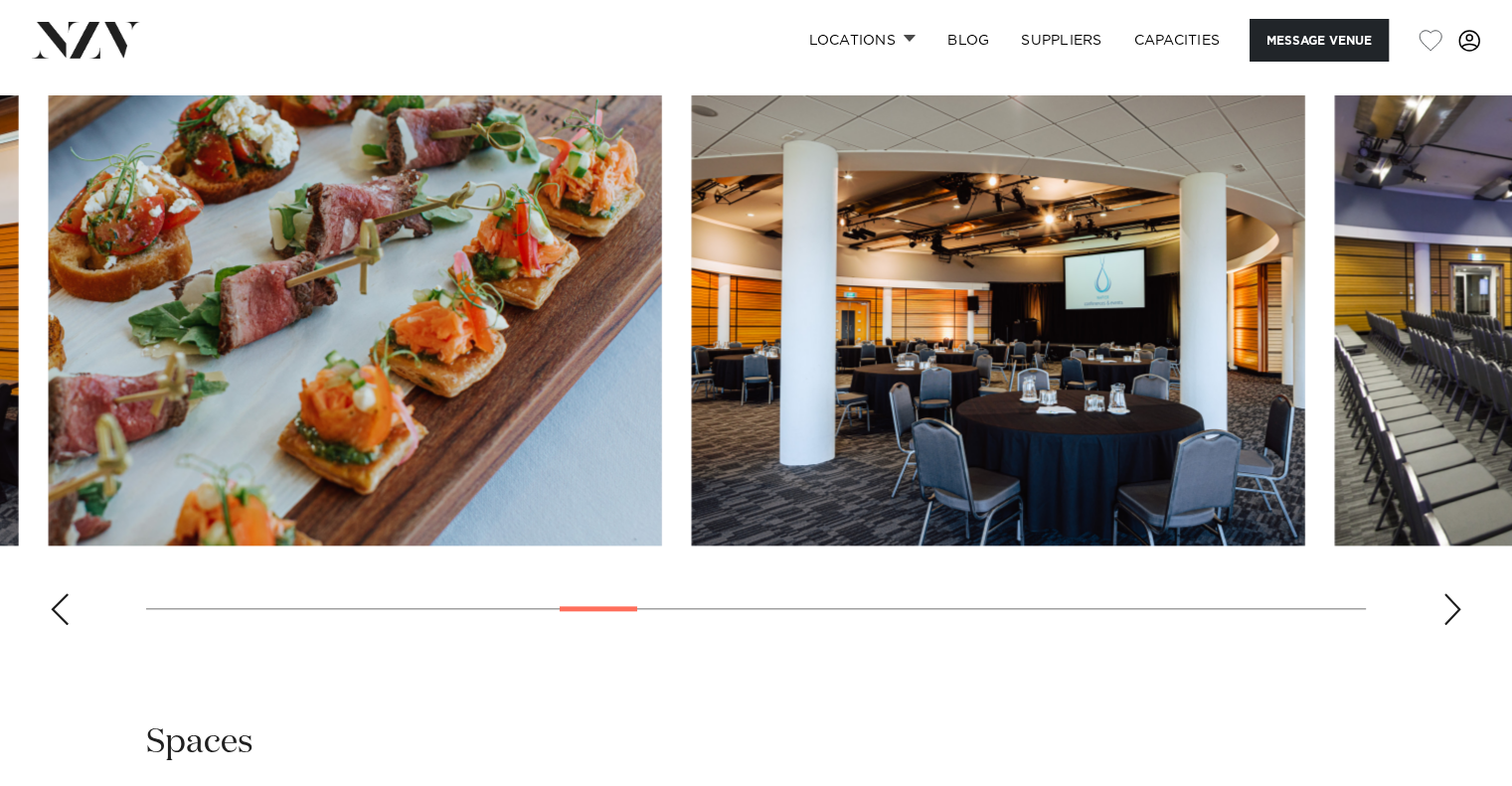 click at bounding box center (756, 368) 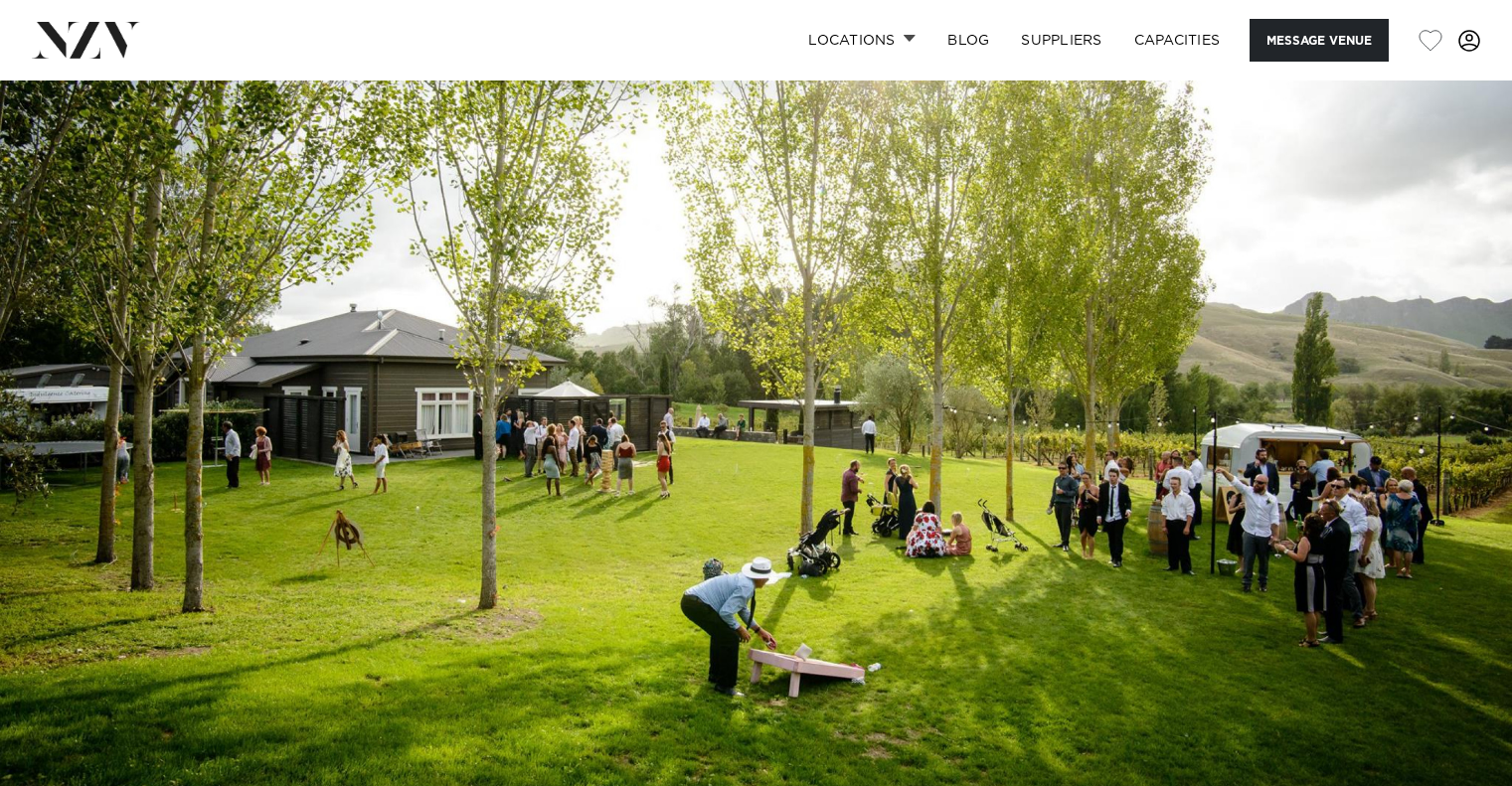 scroll, scrollTop: 0, scrollLeft: 0, axis: both 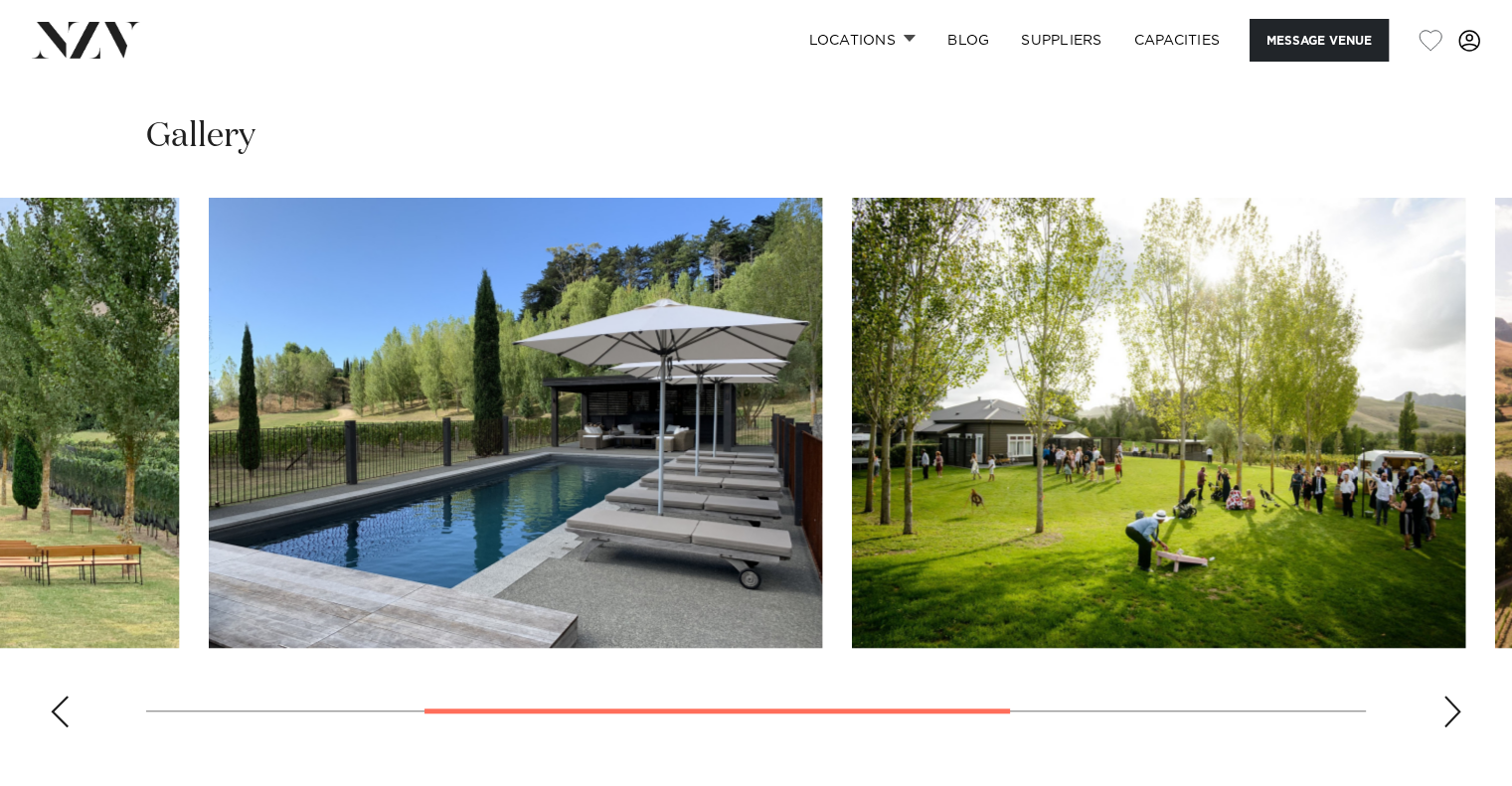 click at bounding box center [756, 470] 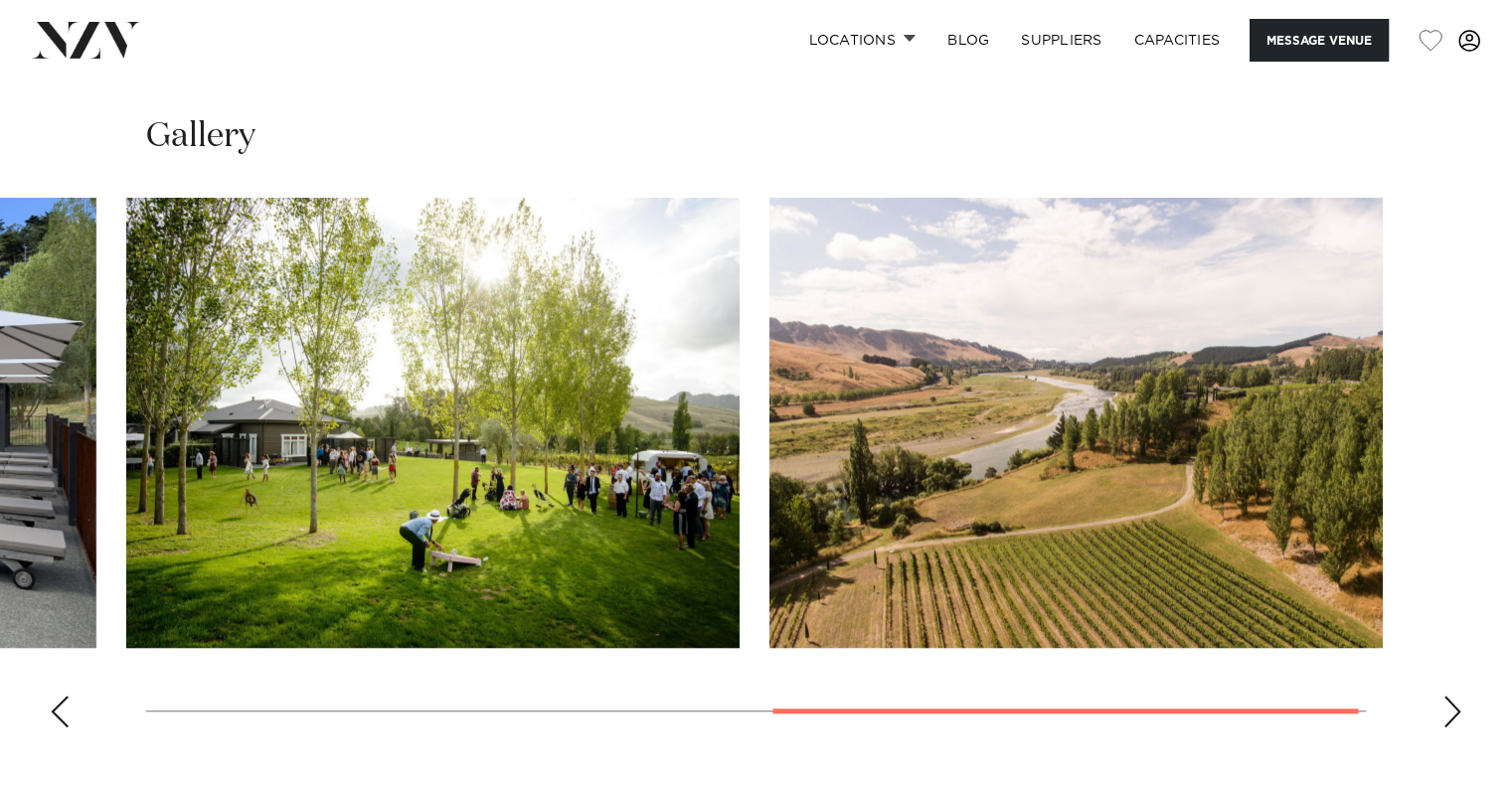 click at bounding box center [756, 470] 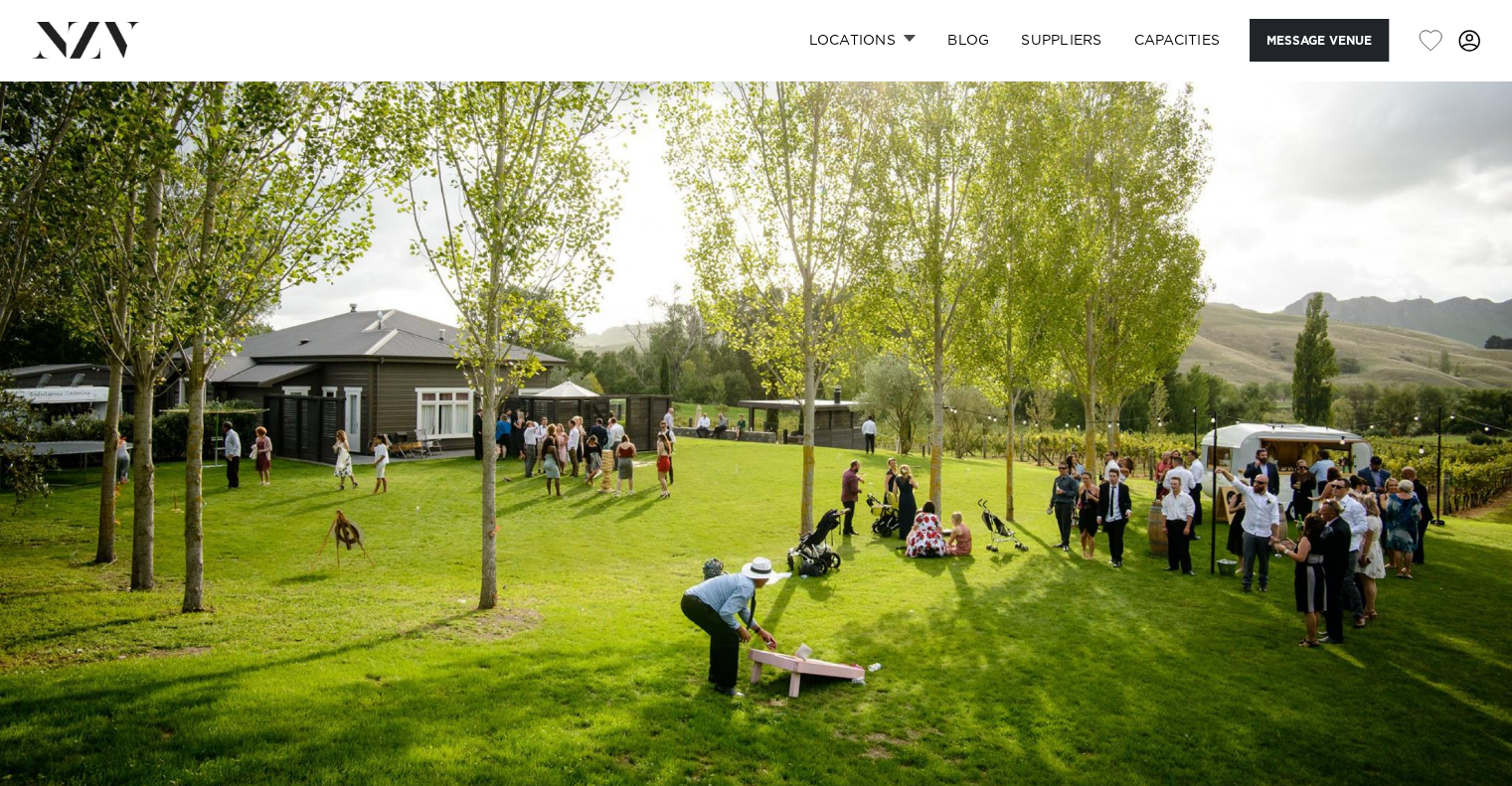 scroll, scrollTop: 0, scrollLeft: 0, axis: both 